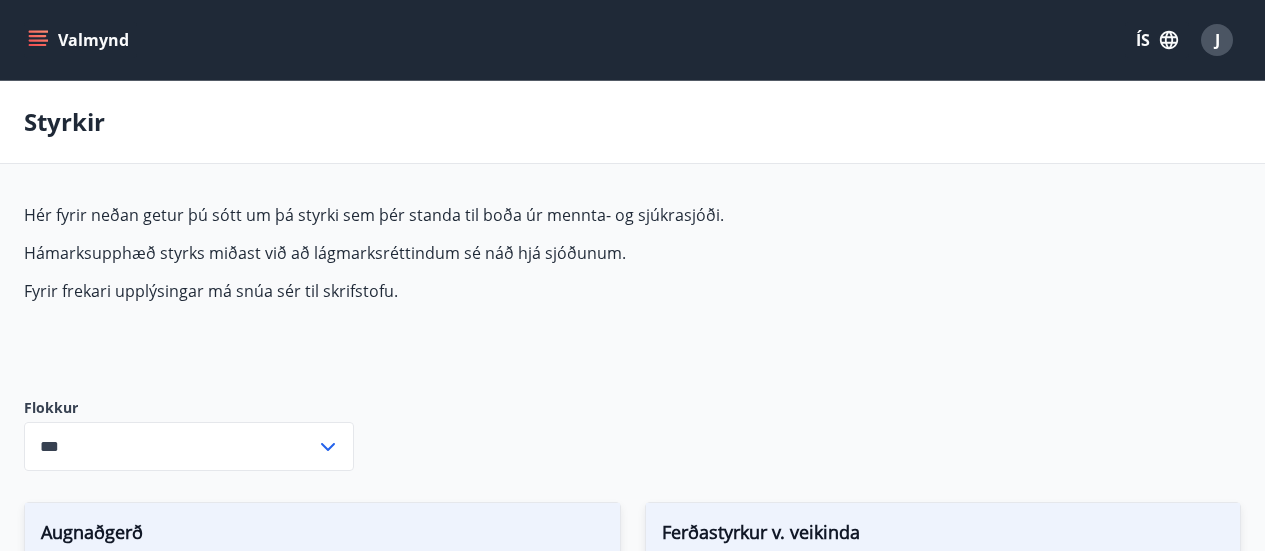 scroll, scrollTop: 121, scrollLeft: 0, axis: vertical 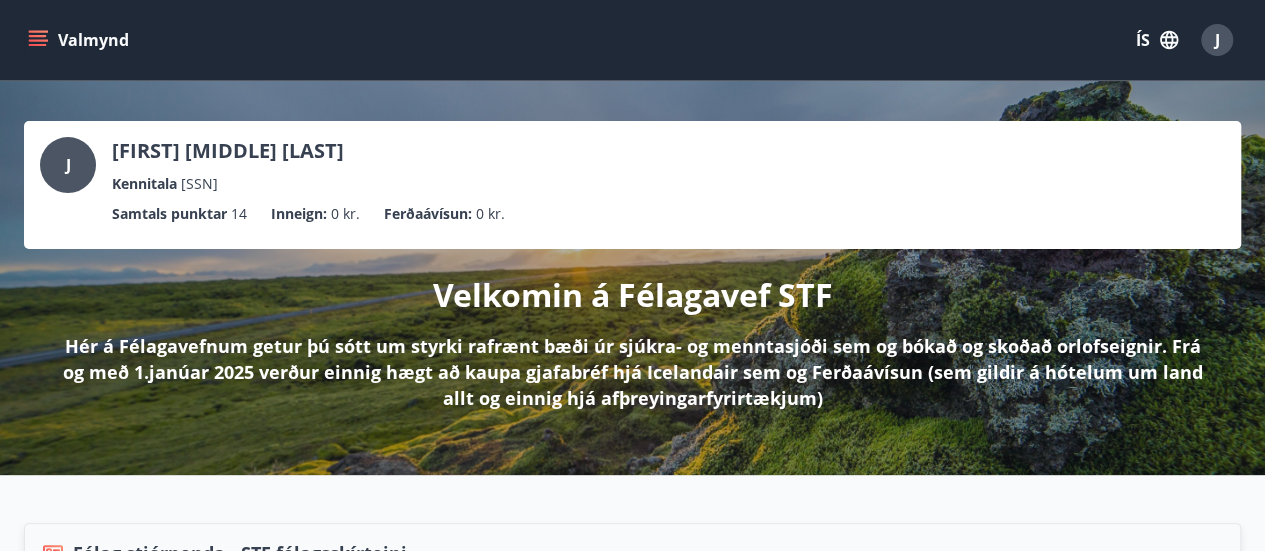 click 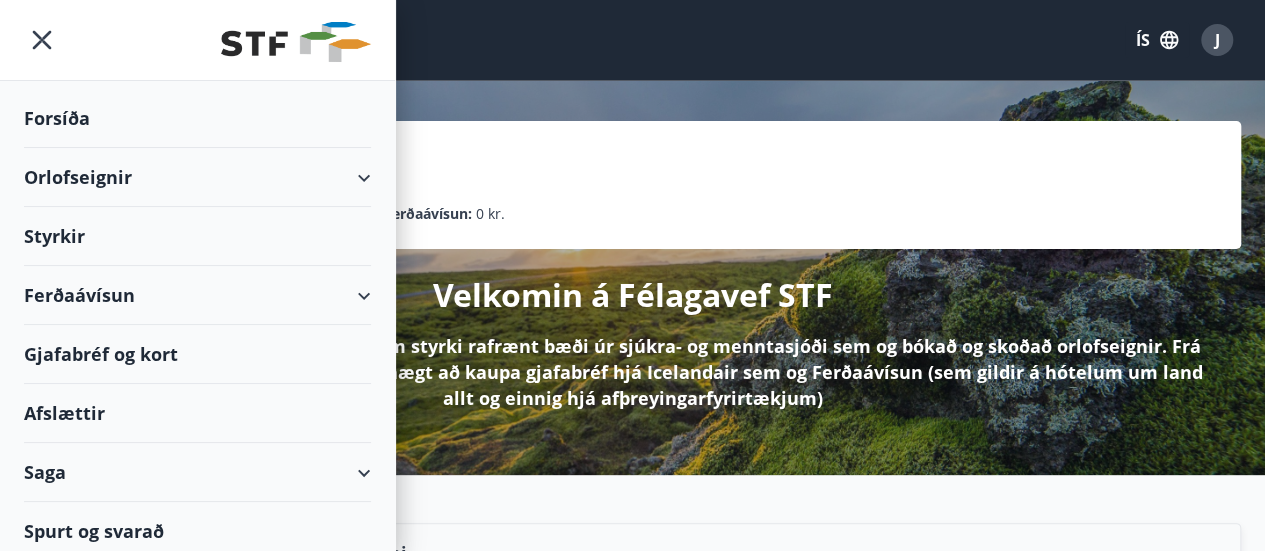 click on "Orlofseignir" at bounding box center (197, 177) 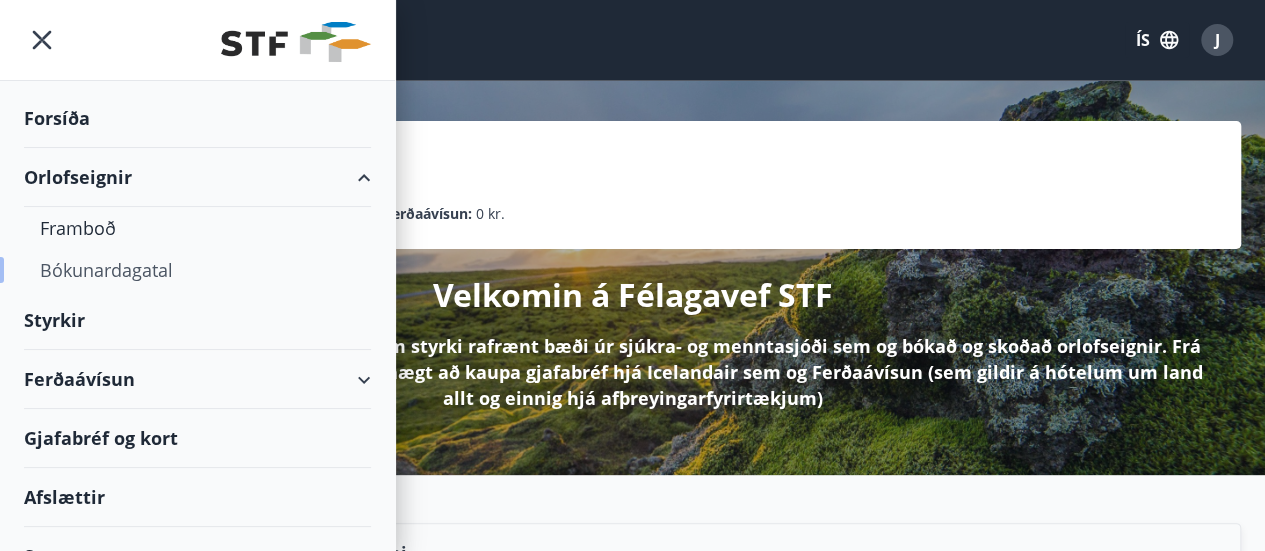 click on "Bókunardagatal" at bounding box center [197, 270] 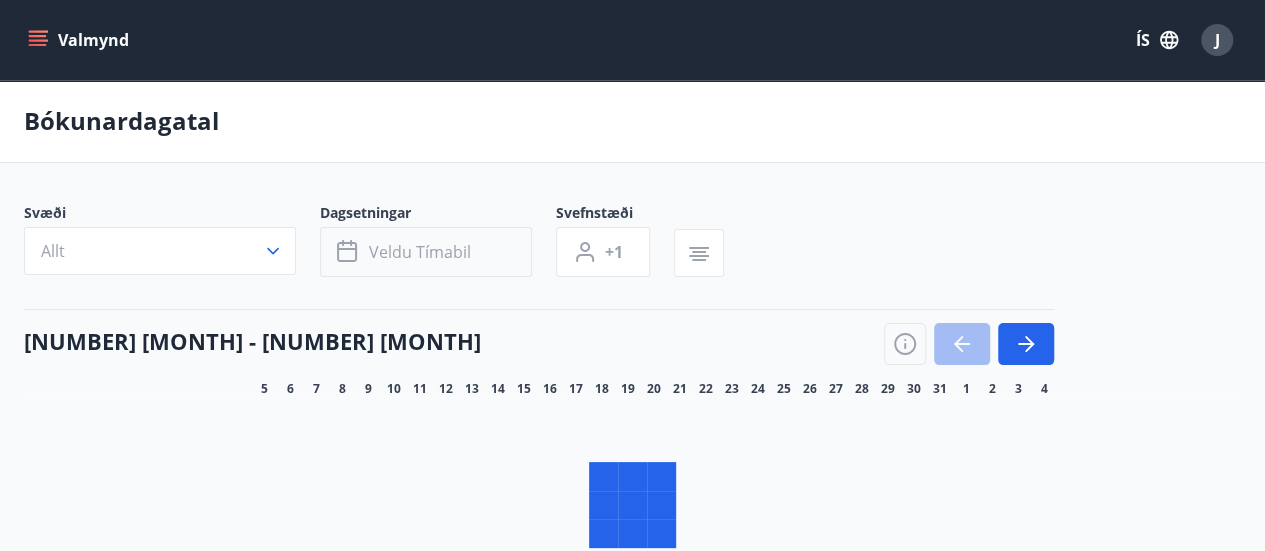 click on "Veldu tímabil" at bounding box center (420, 252) 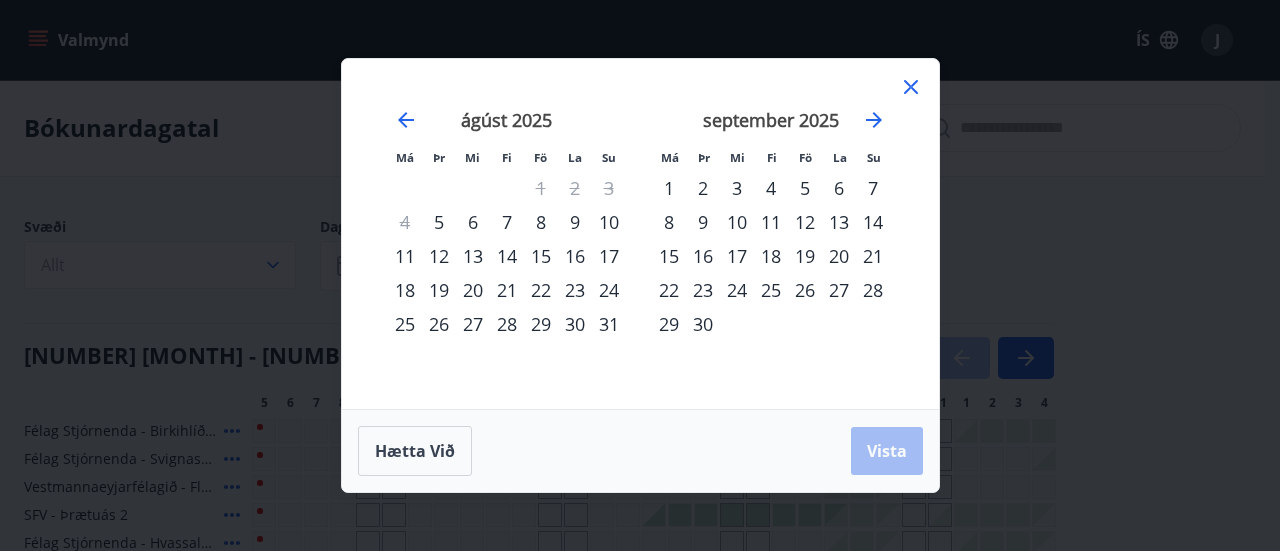 click on "8" at bounding box center [541, 222] 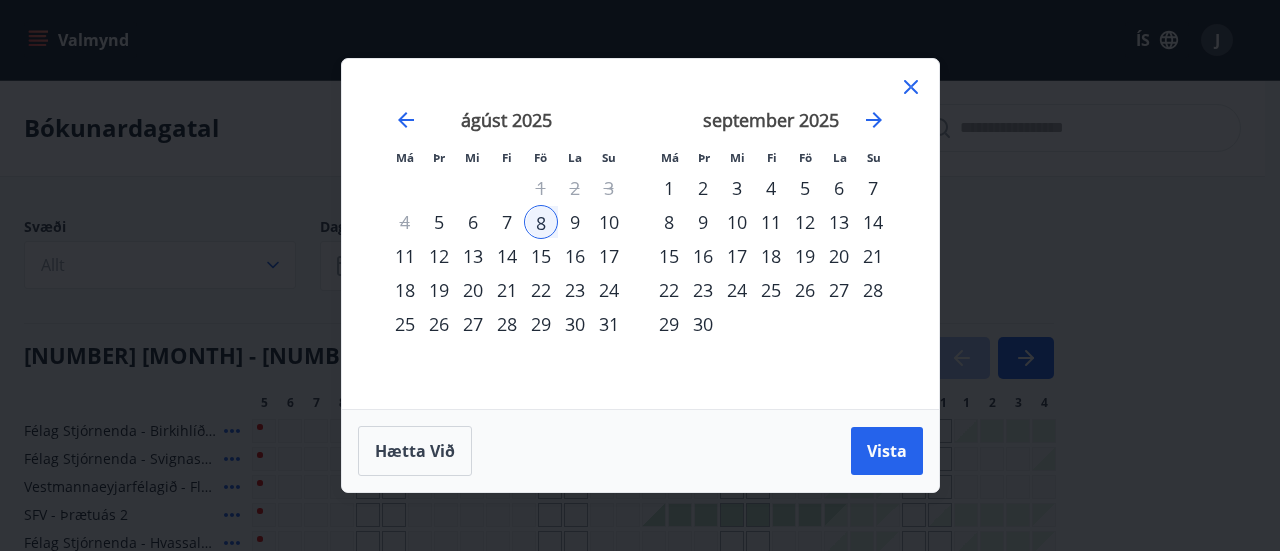 click on "10" at bounding box center [609, 222] 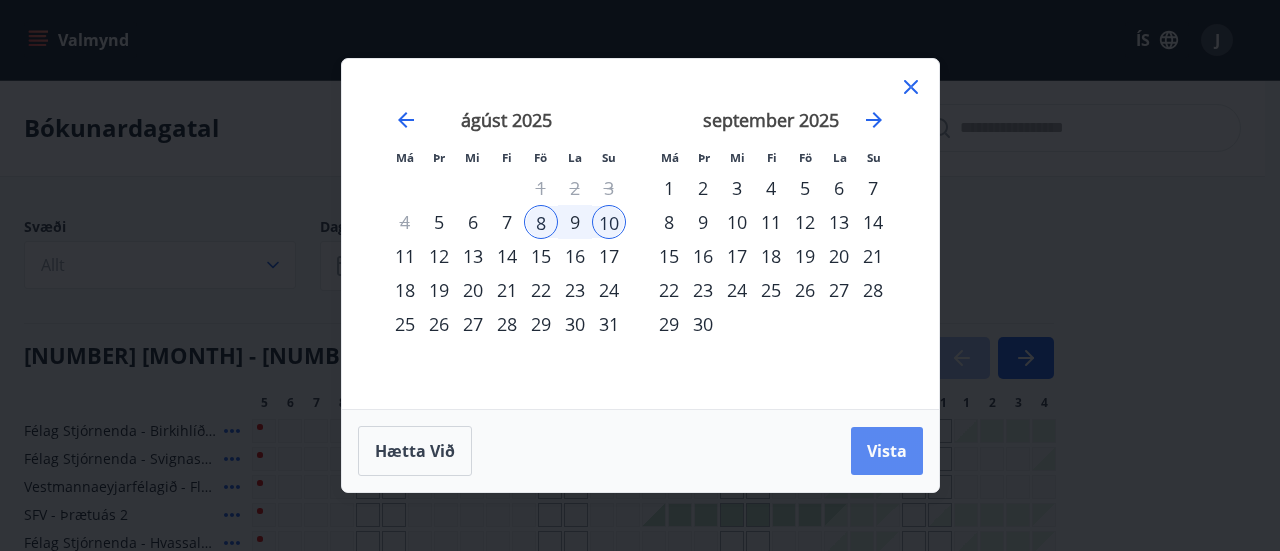 click on "Vista" at bounding box center (887, 451) 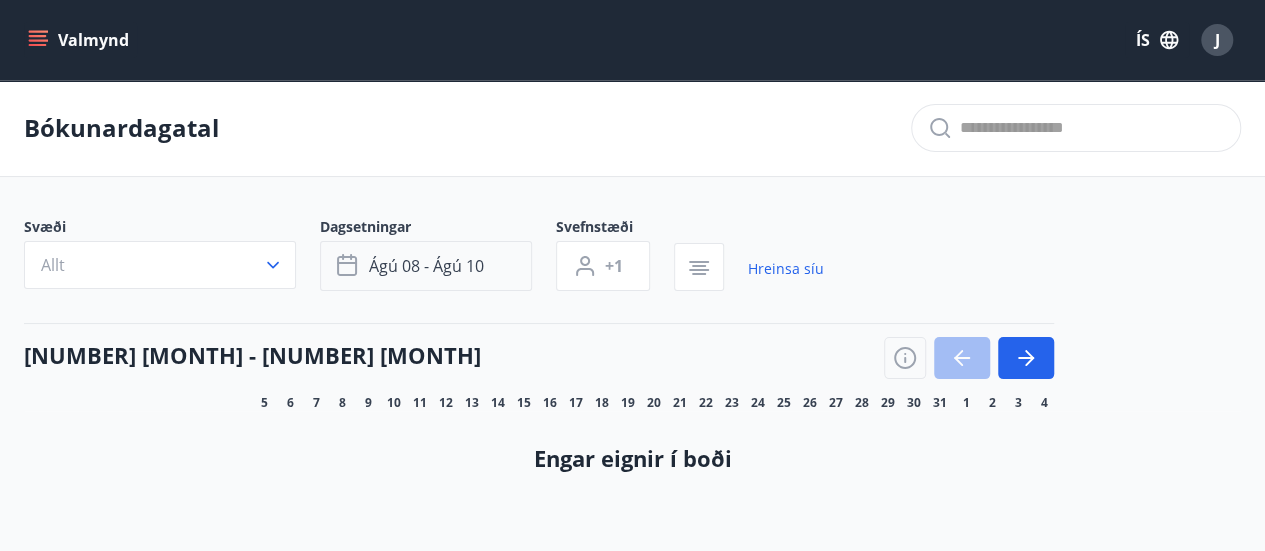 click on "ágú 08 - ágú 10" at bounding box center [426, 266] 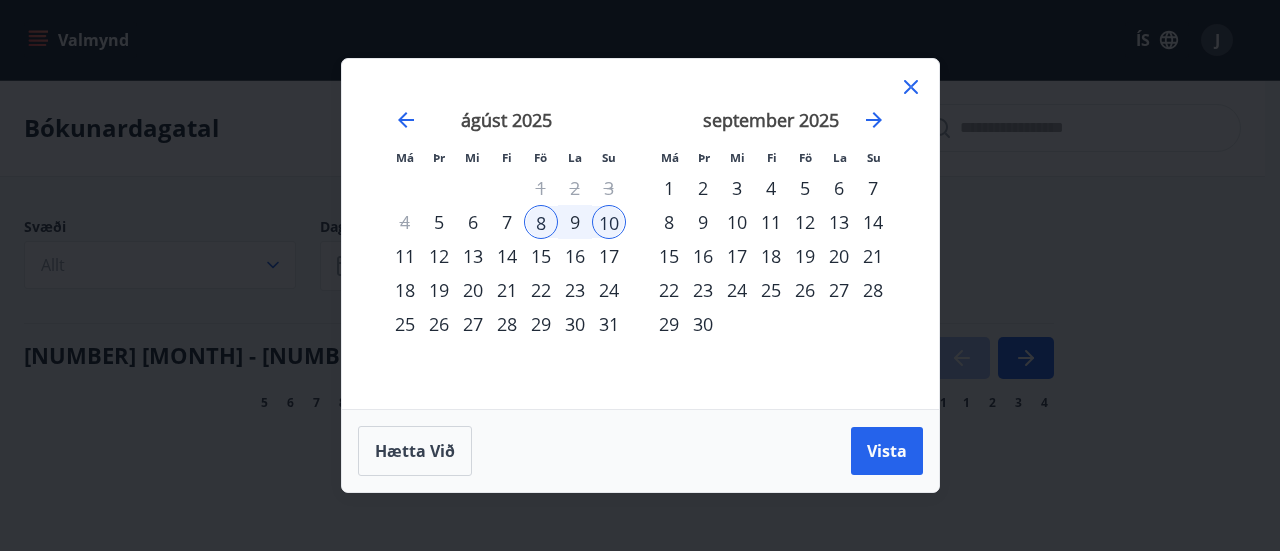 click on "15" at bounding box center [541, 256] 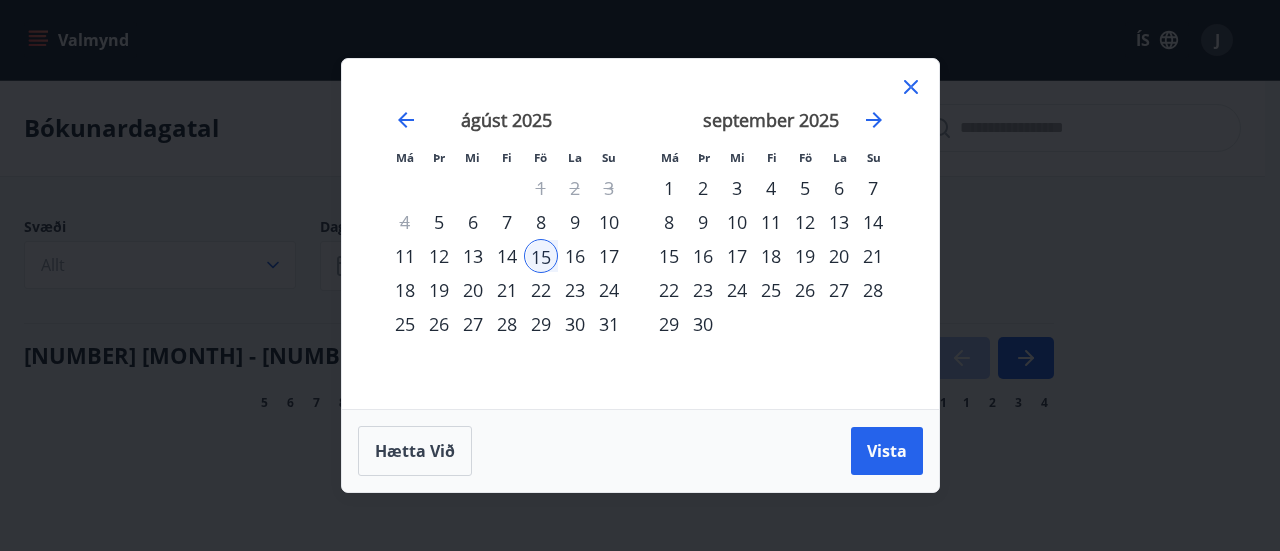 click on "17" at bounding box center (609, 256) 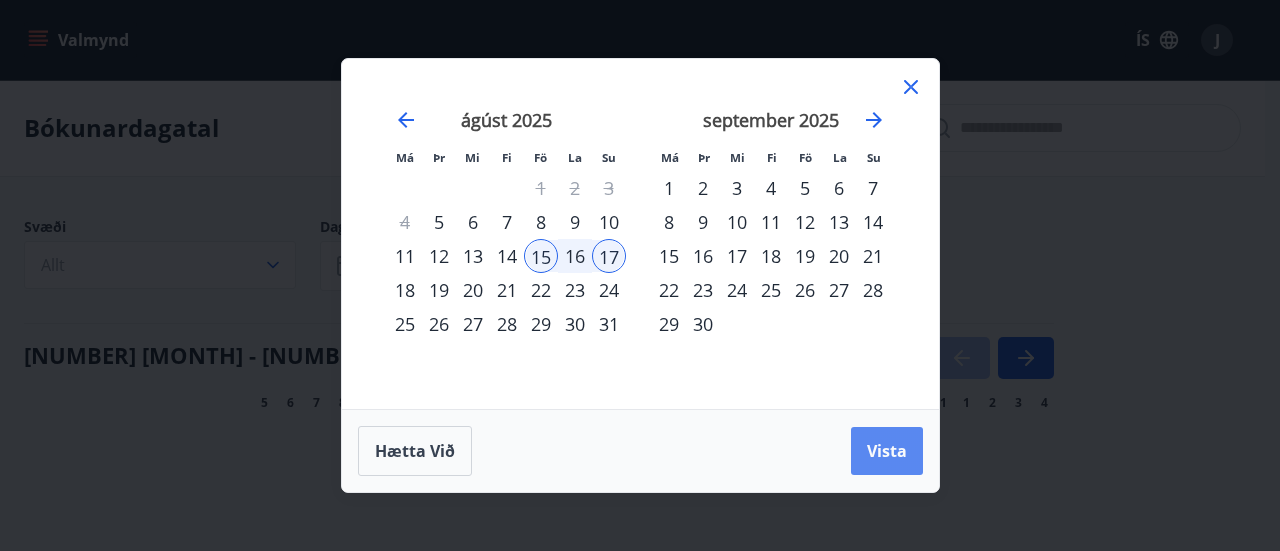 click on "Vista" at bounding box center (887, 451) 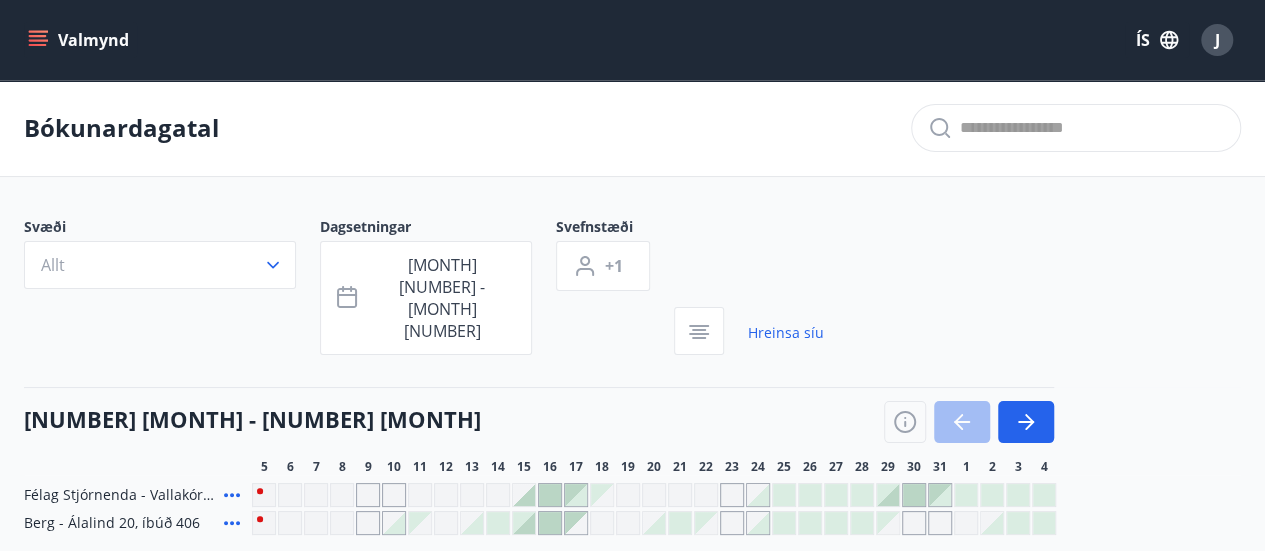 click 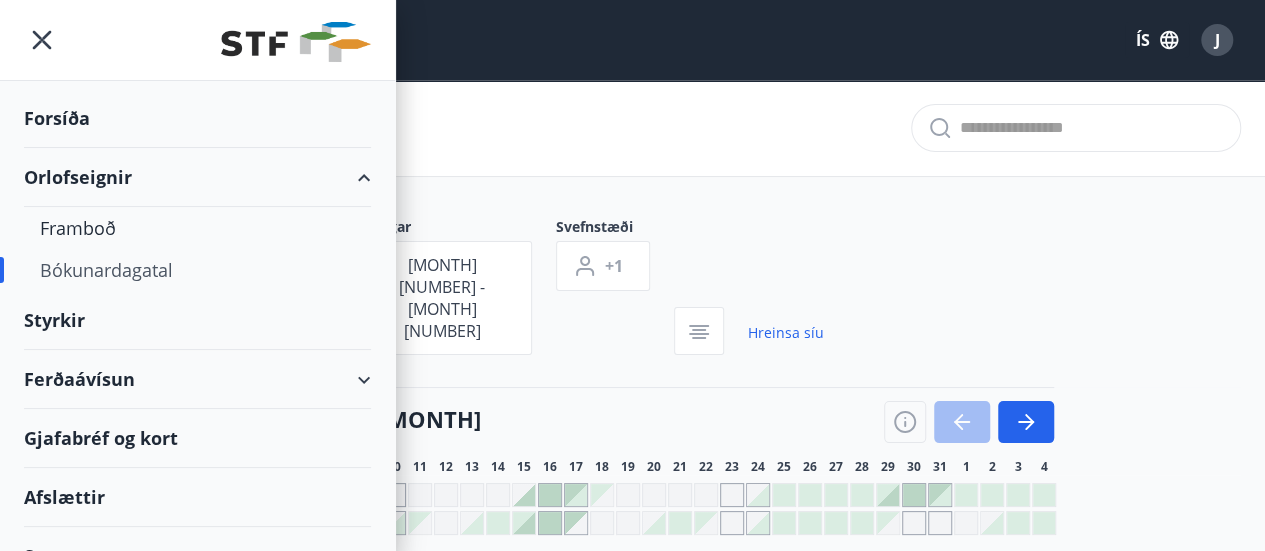 click on "Bókunardagatal" at bounding box center [197, 270] 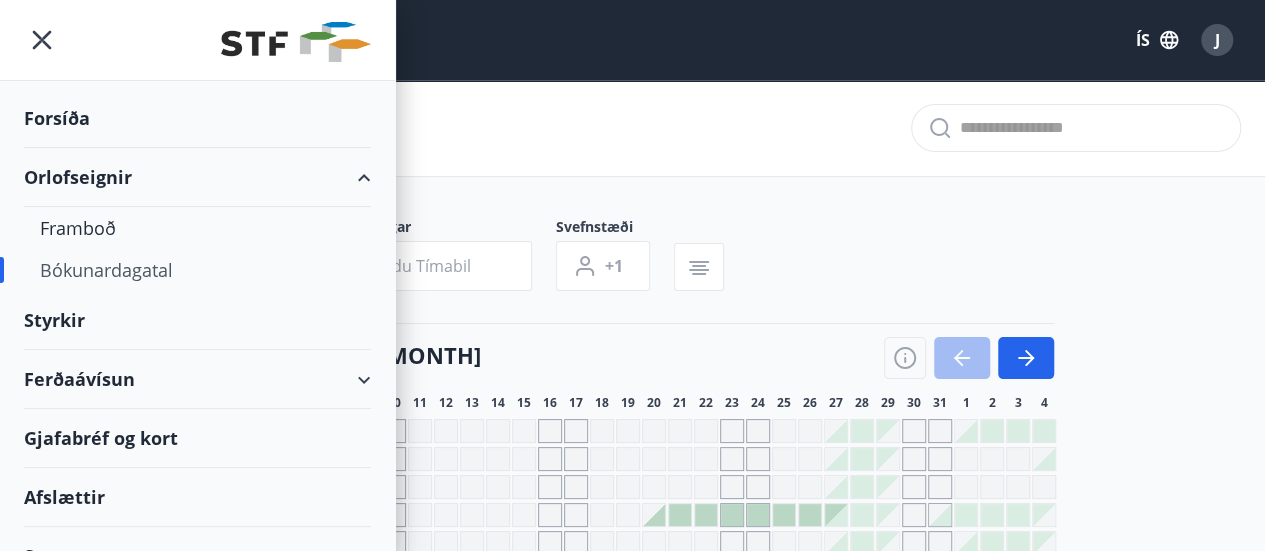 click 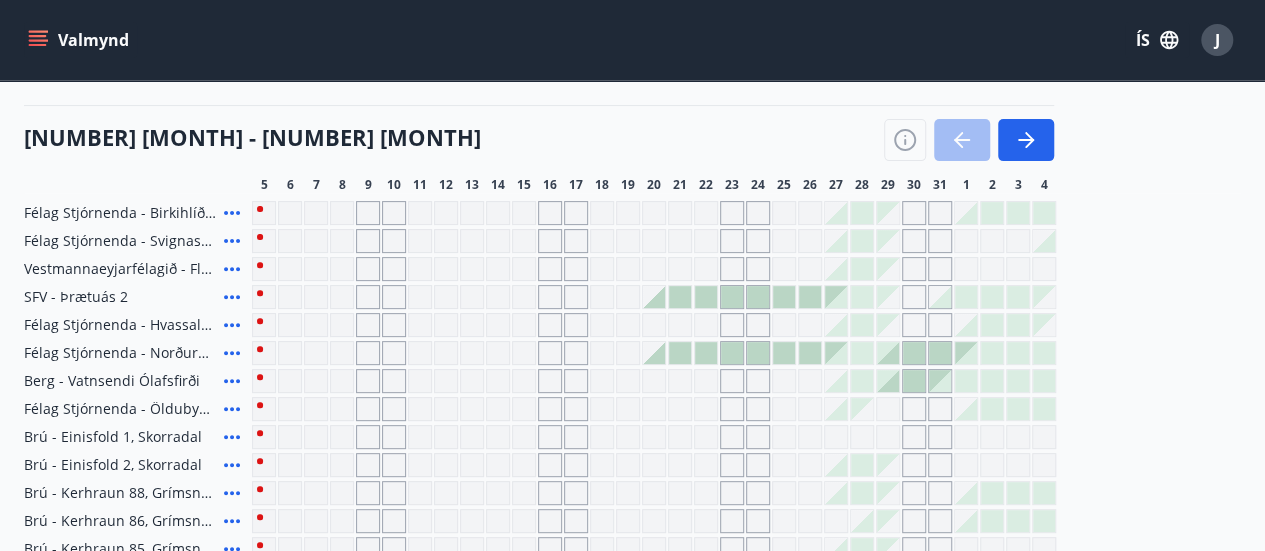 scroll, scrollTop: 216, scrollLeft: 0, axis: vertical 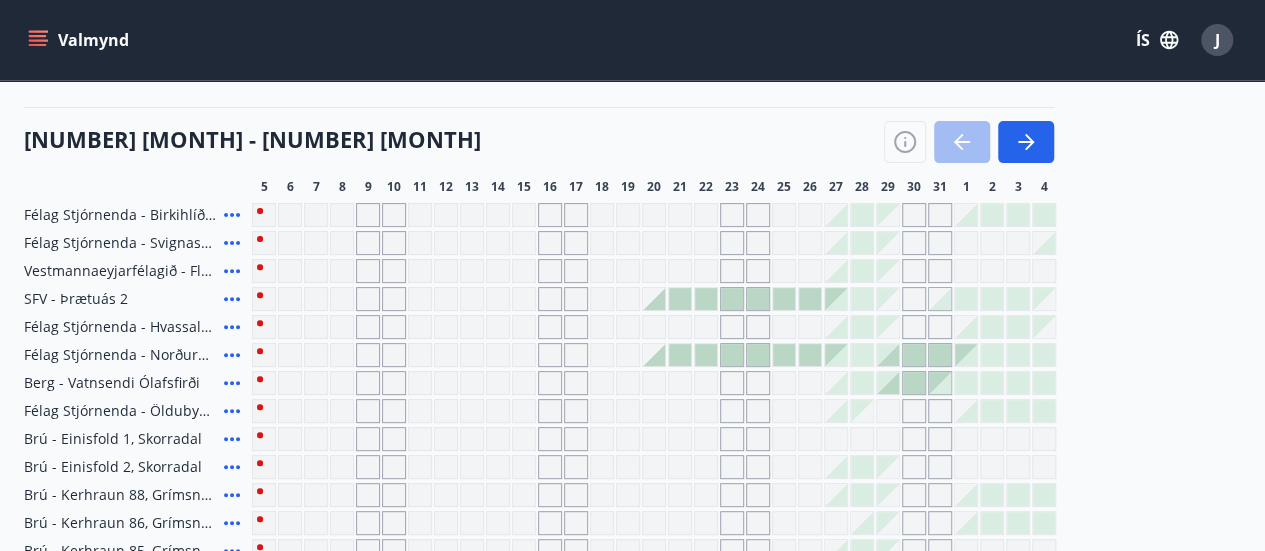 click 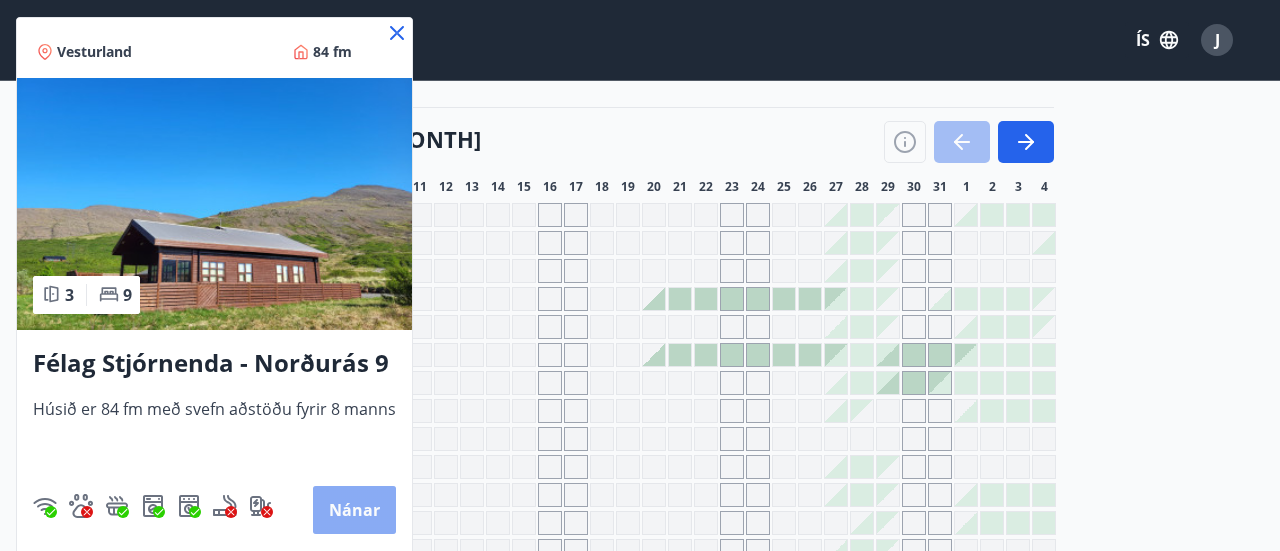 click on "Nánar" at bounding box center [354, 510] 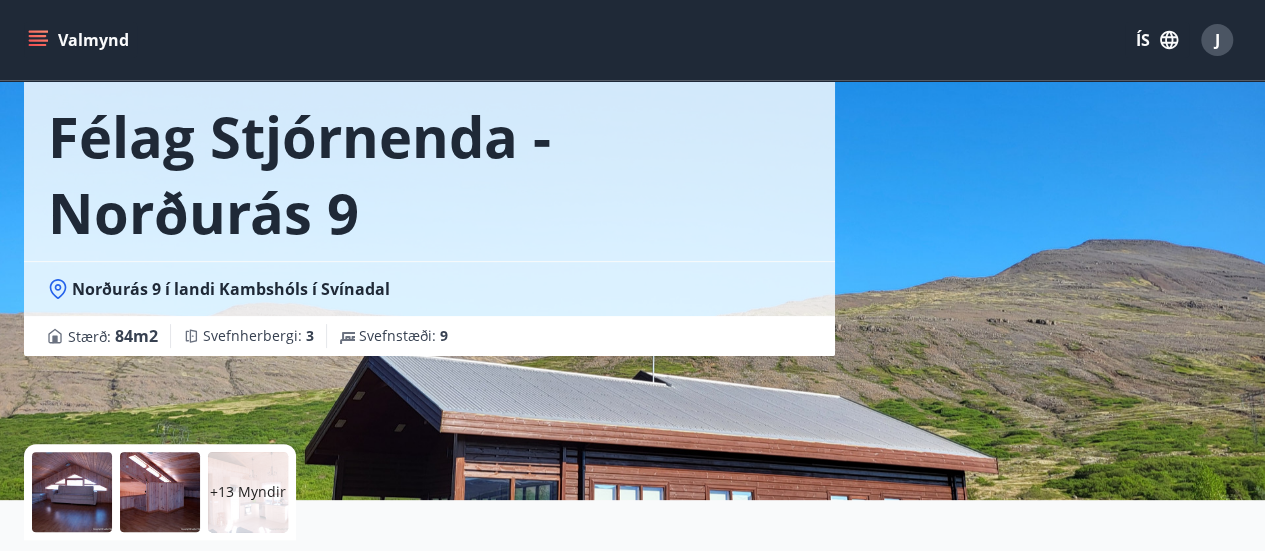 scroll, scrollTop: 0, scrollLeft: 0, axis: both 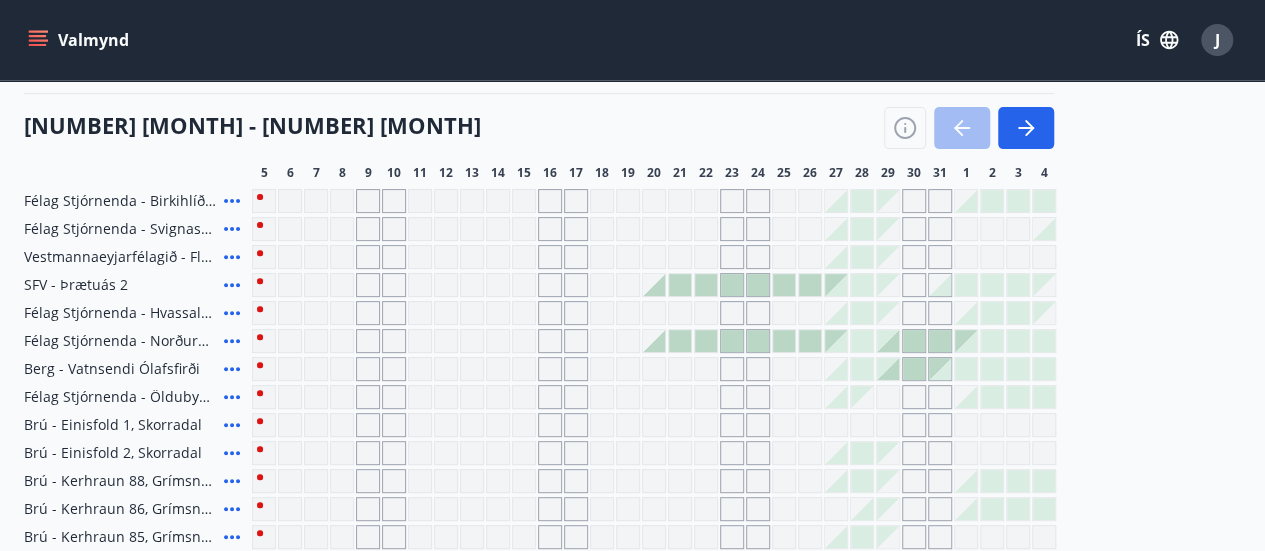 click 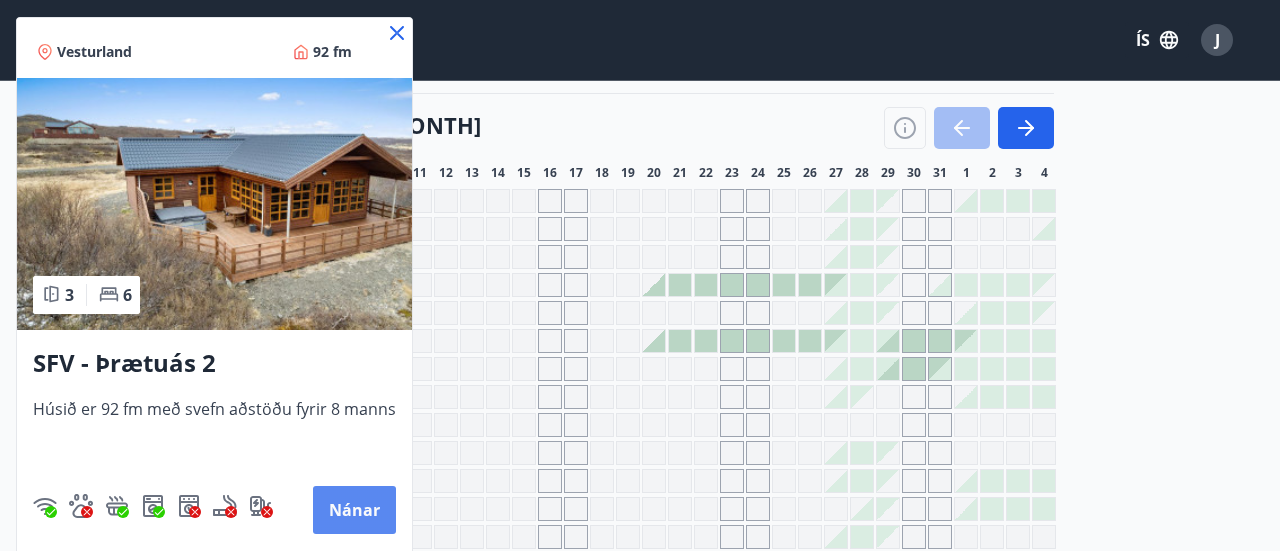 click on "Nánar" at bounding box center [354, 510] 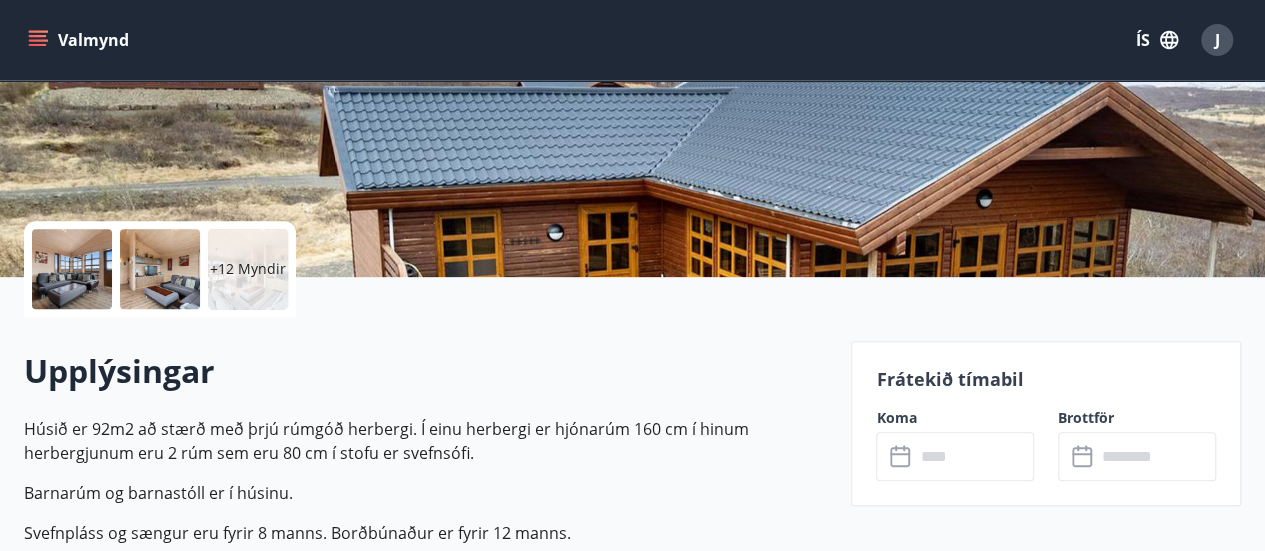 scroll, scrollTop: 335, scrollLeft: 0, axis: vertical 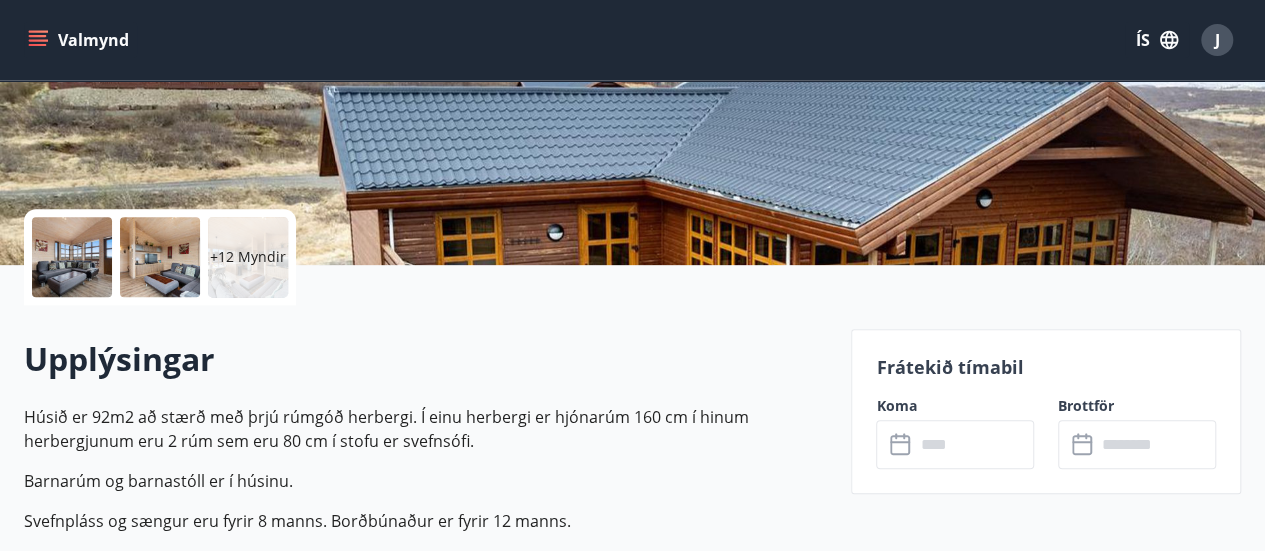click at bounding box center (160, 257) 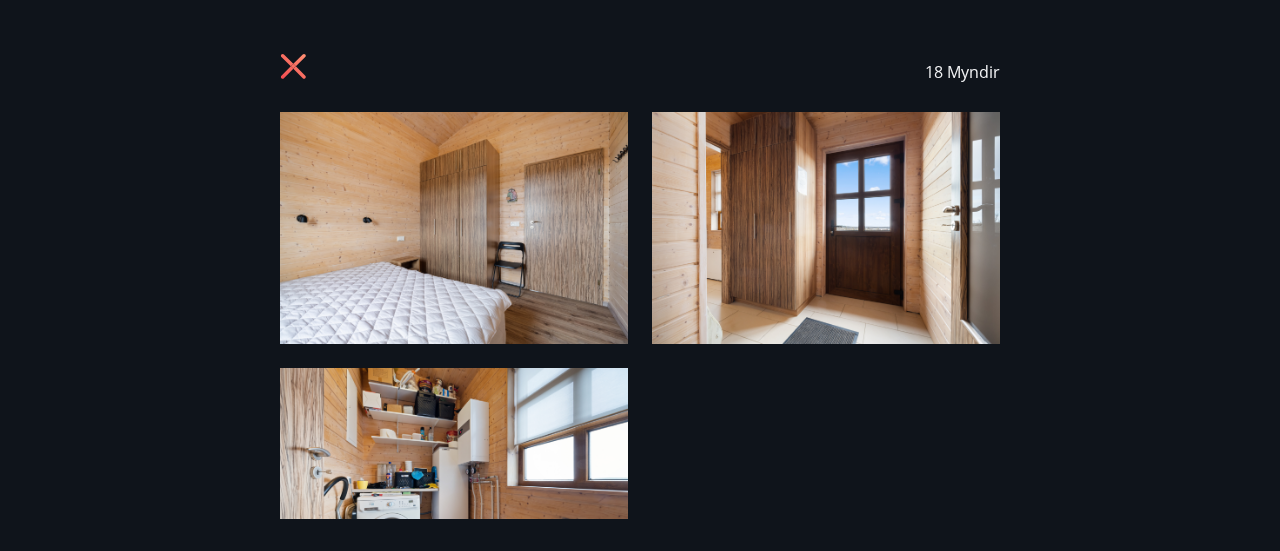 click 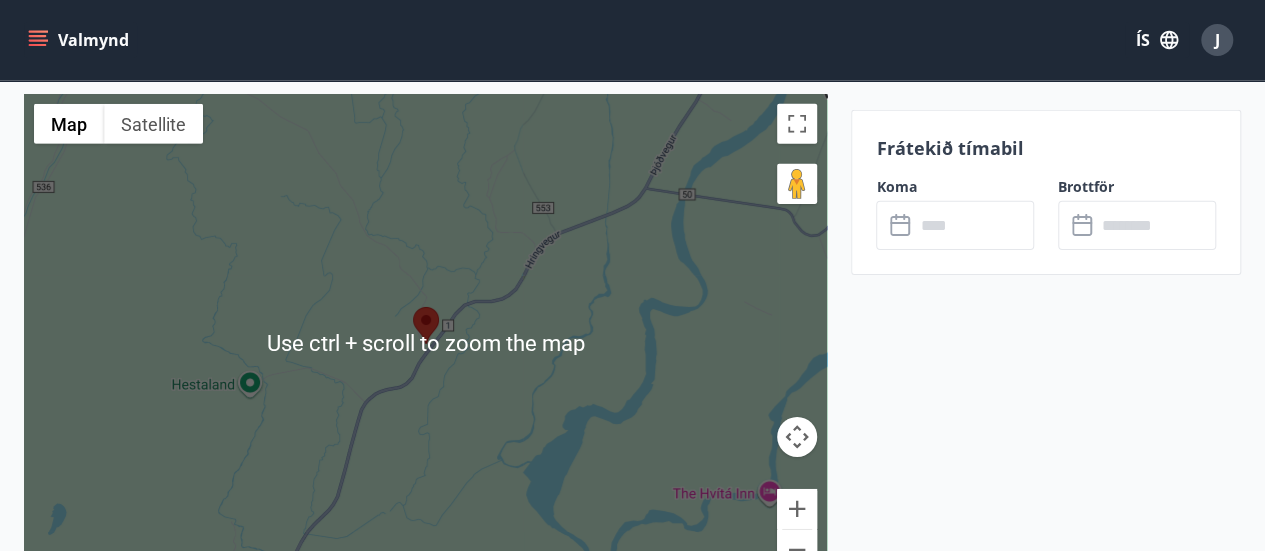 scroll, scrollTop: 3117, scrollLeft: 0, axis: vertical 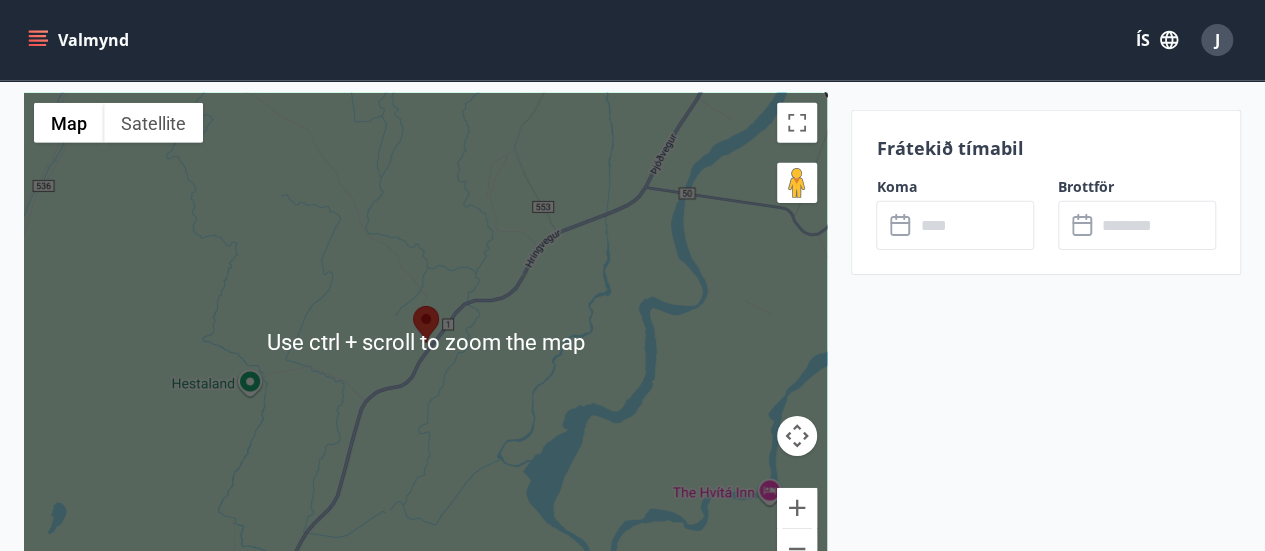 click 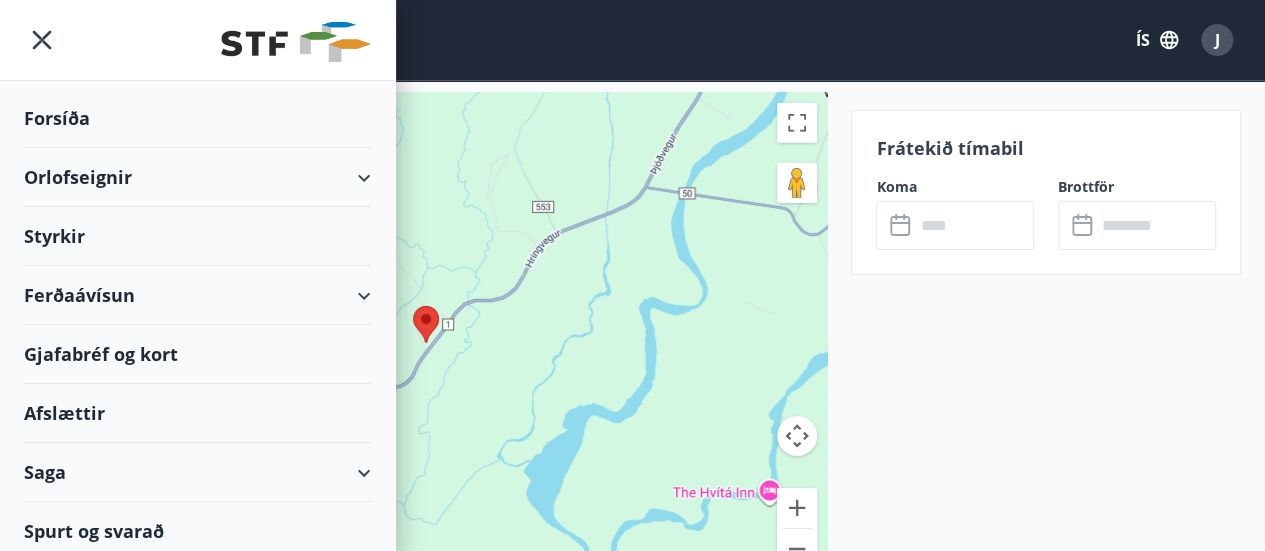 click on "Orlofseignir" at bounding box center [197, 177] 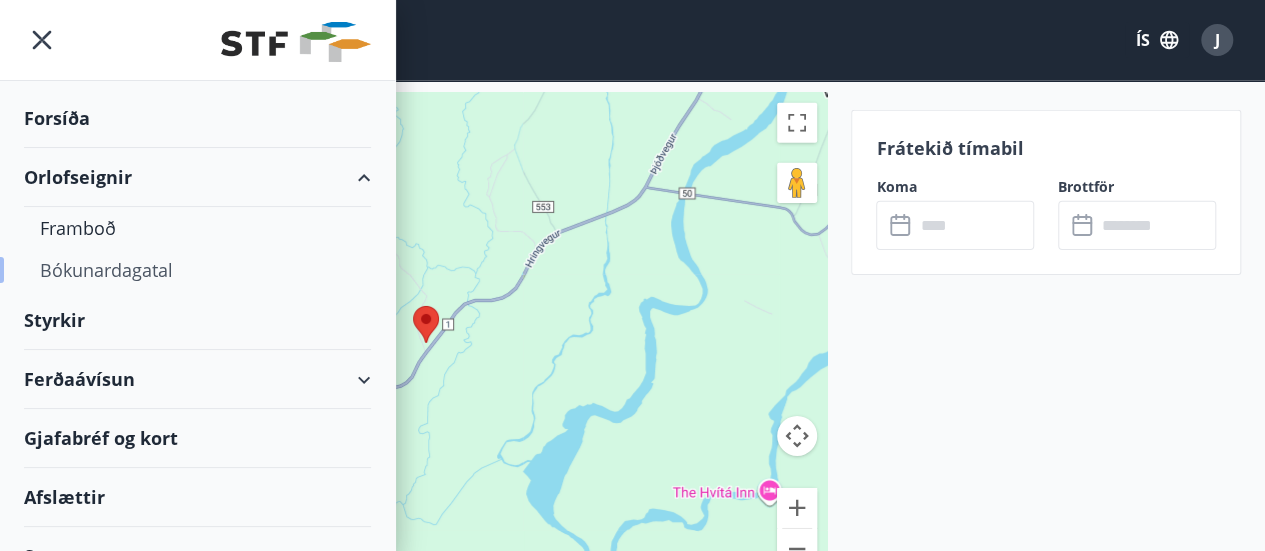 click on "Bókunardagatal" at bounding box center [197, 270] 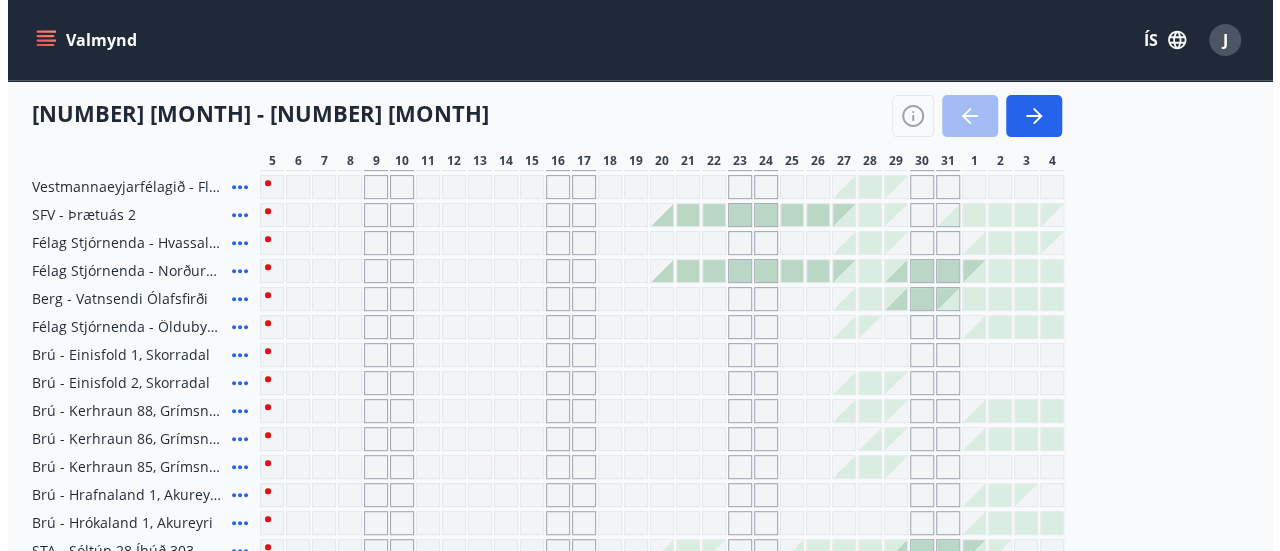 scroll, scrollTop: 298, scrollLeft: 0, axis: vertical 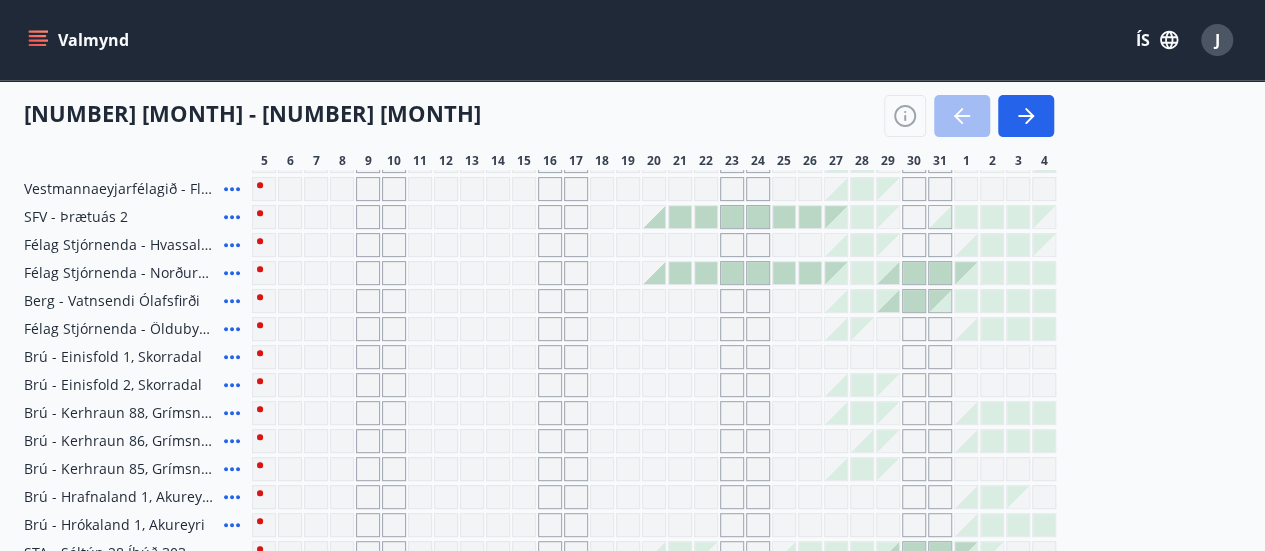 click at bounding box center [654, 217] 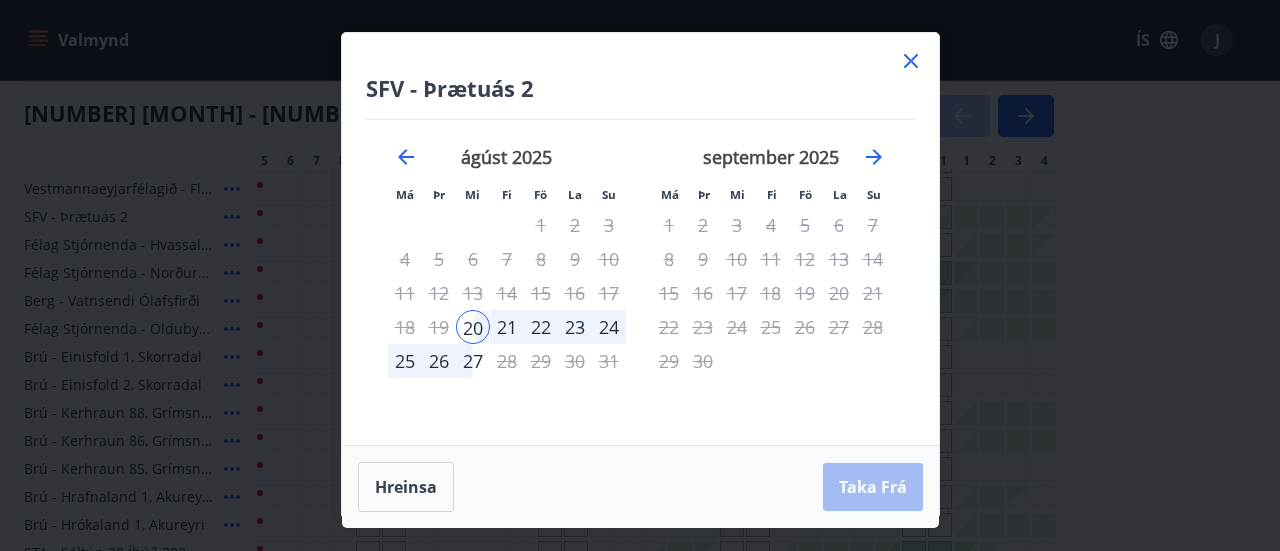 click on "24" at bounding box center (609, 327) 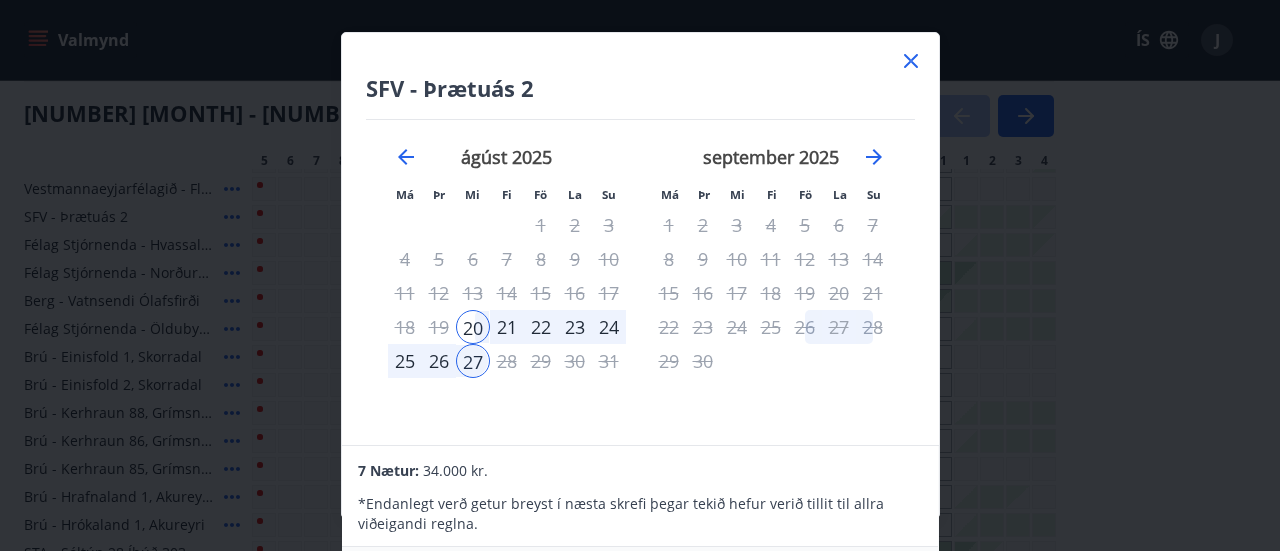 click on "21" at bounding box center (507, 327) 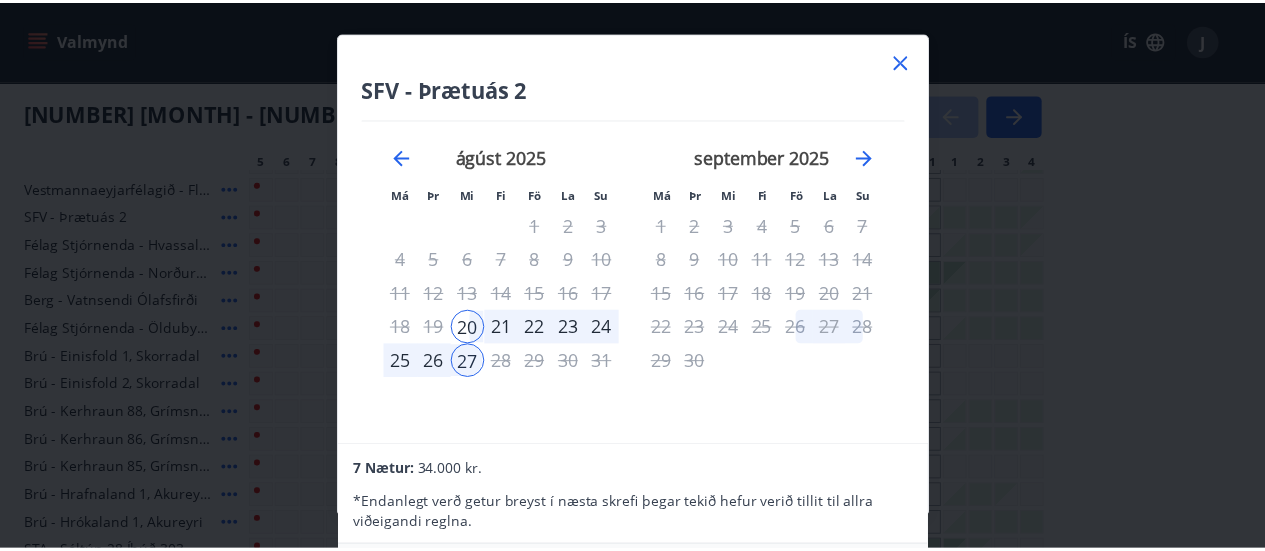 scroll, scrollTop: 0, scrollLeft: 0, axis: both 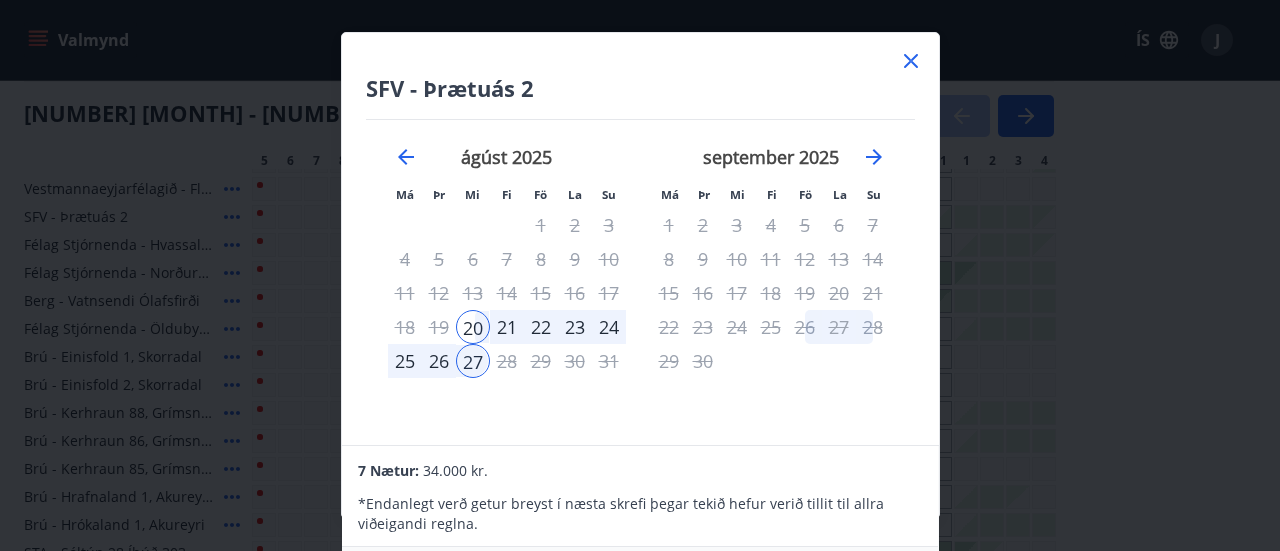 click 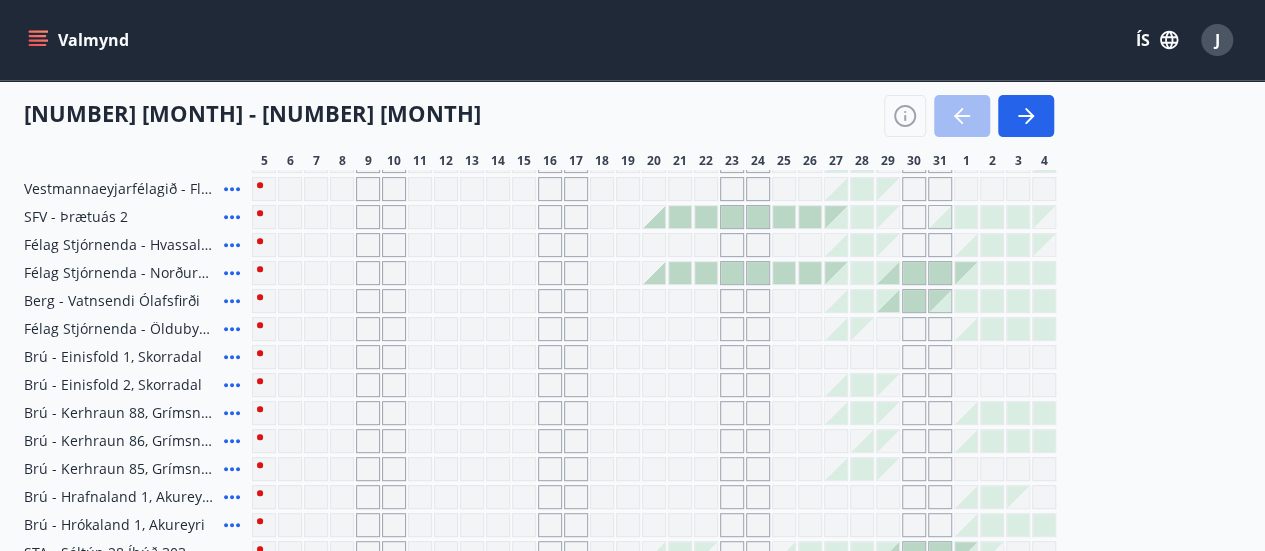 click at bounding box center (680, 217) 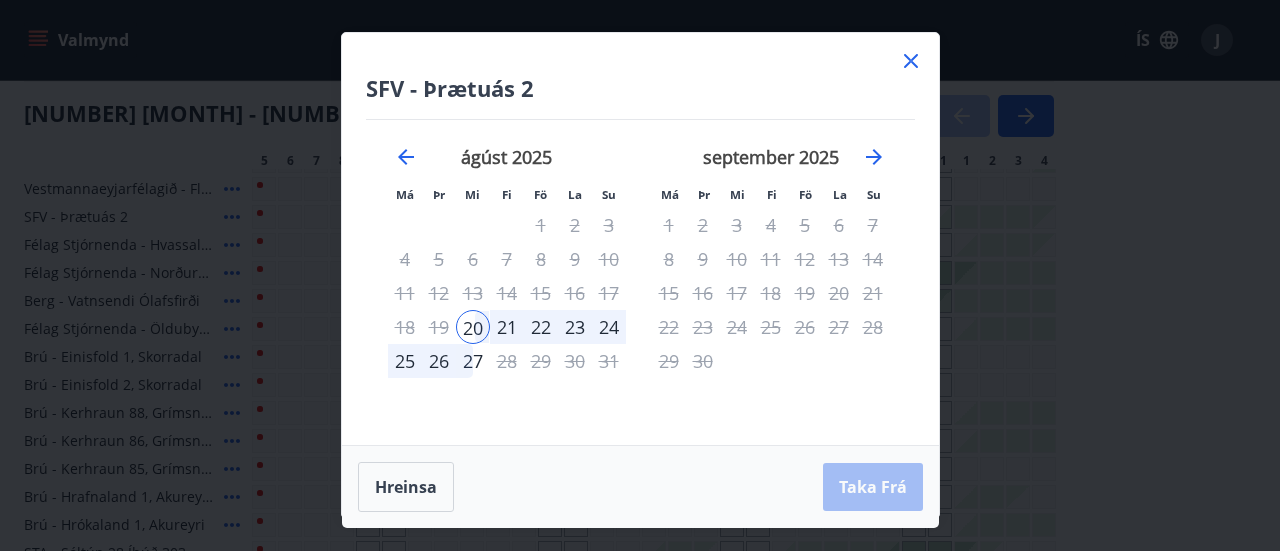 click on "21" at bounding box center [507, 327] 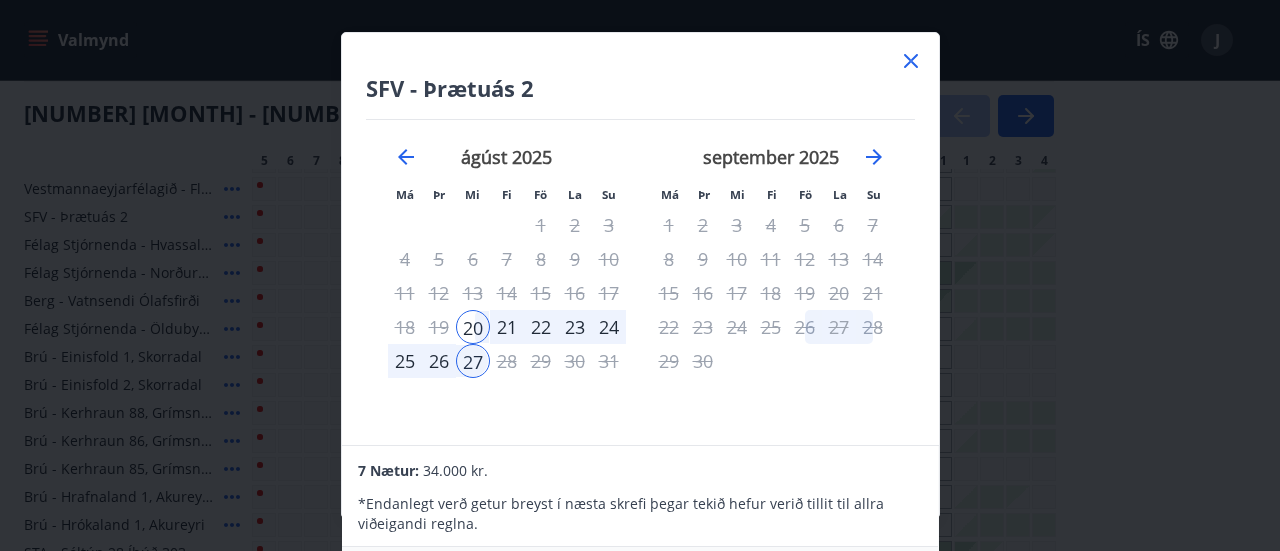 click on "27" at bounding box center (473, 361) 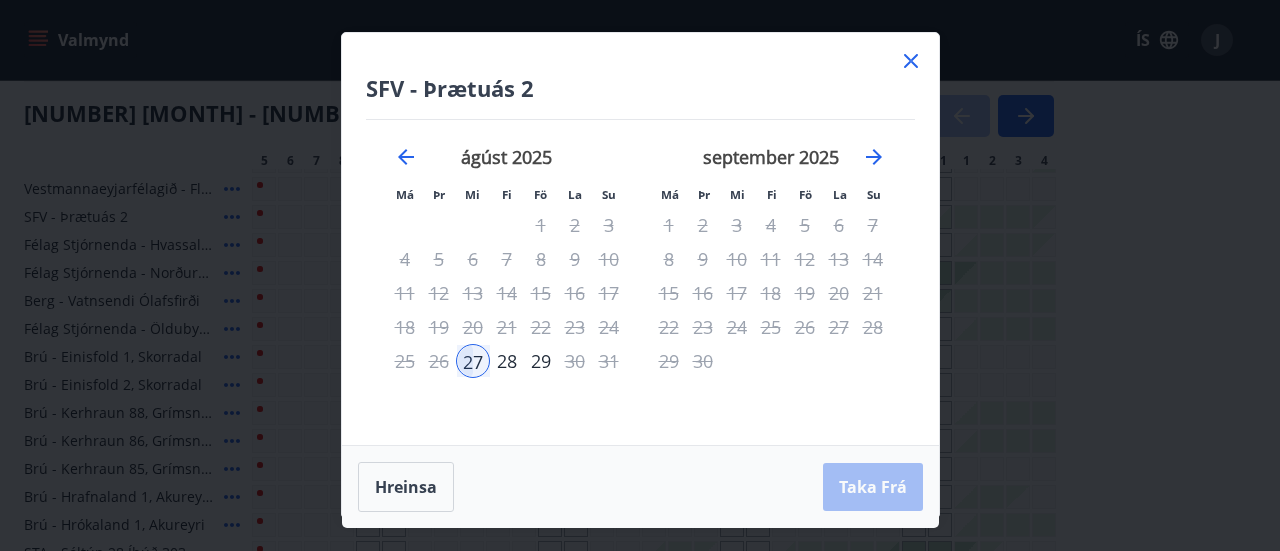 click on "21" at bounding box center (507, 327) 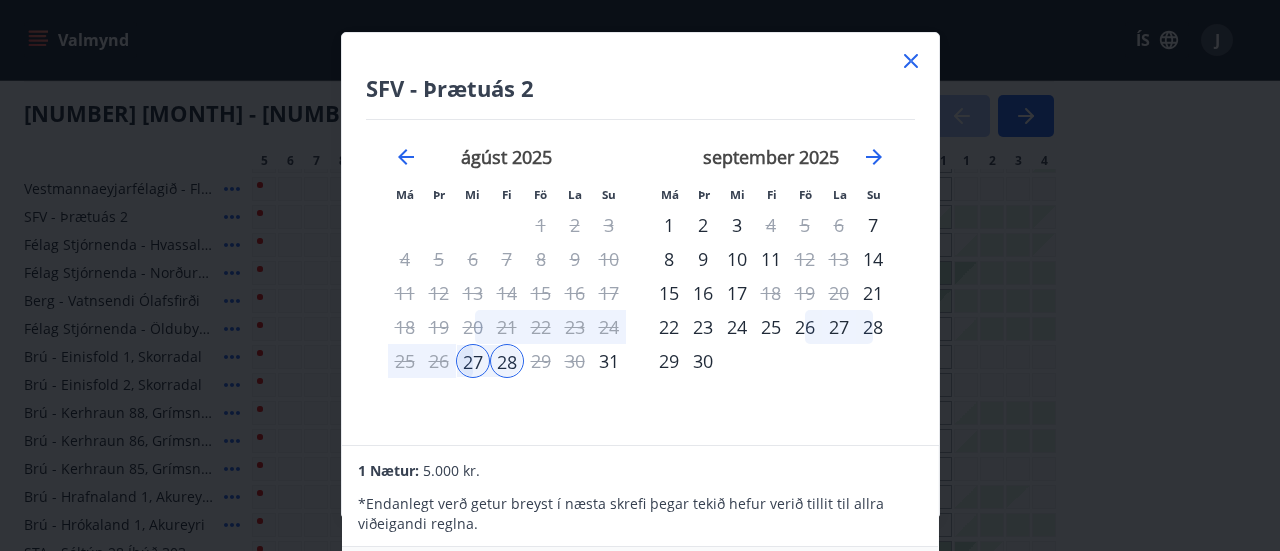 click on "21" at bounding box center (507, 327) 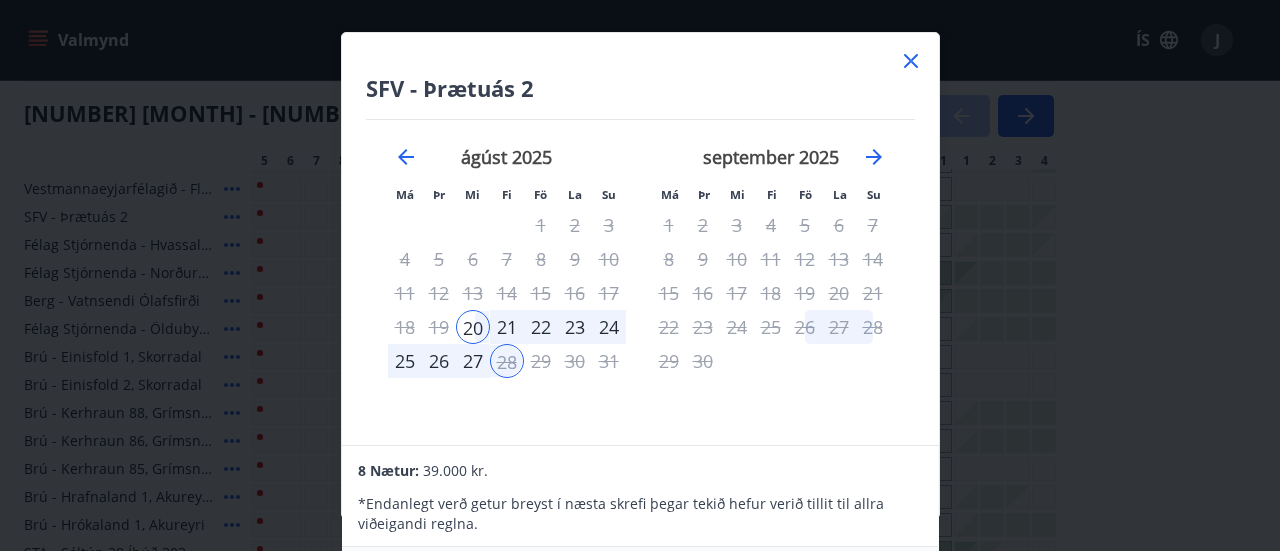 click on "21" at bounding box center [507, 327] 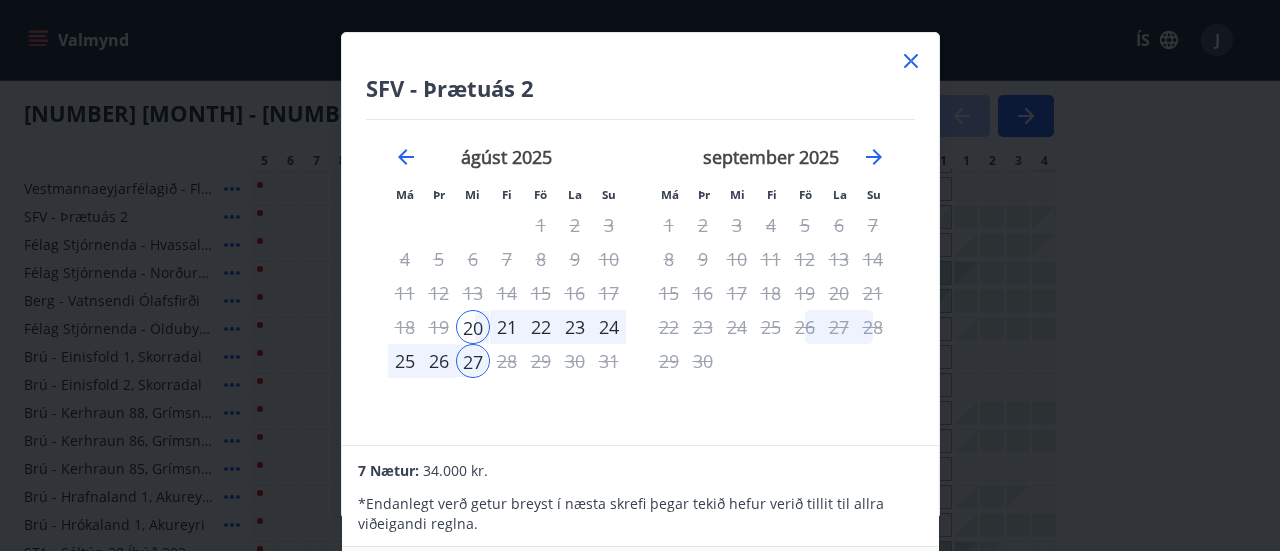 click on "21" at bounding box center (507, 327) 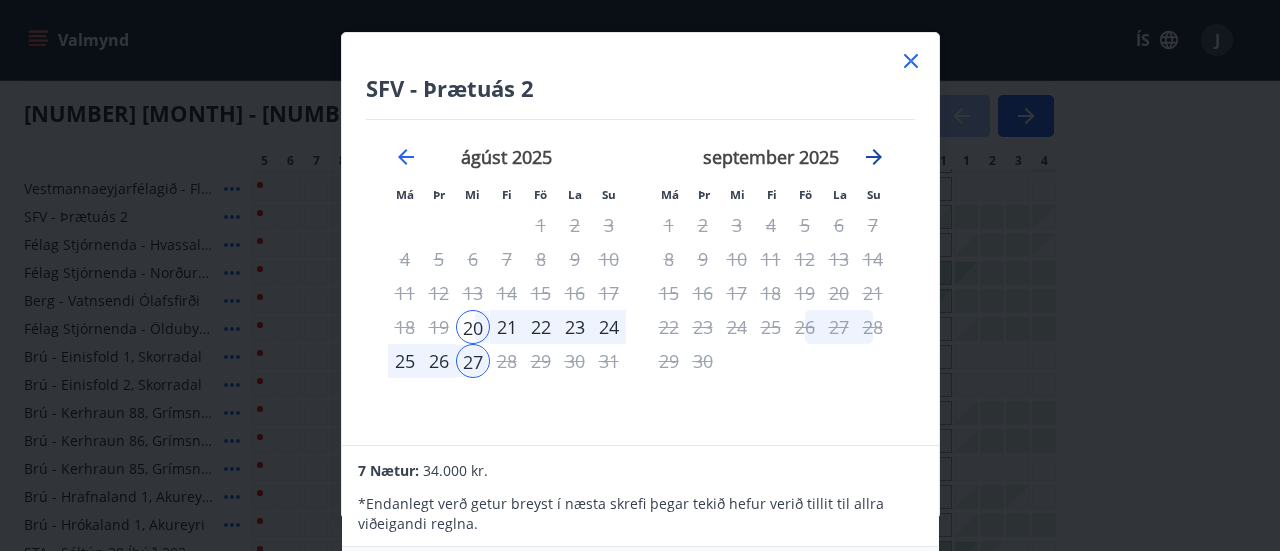 click 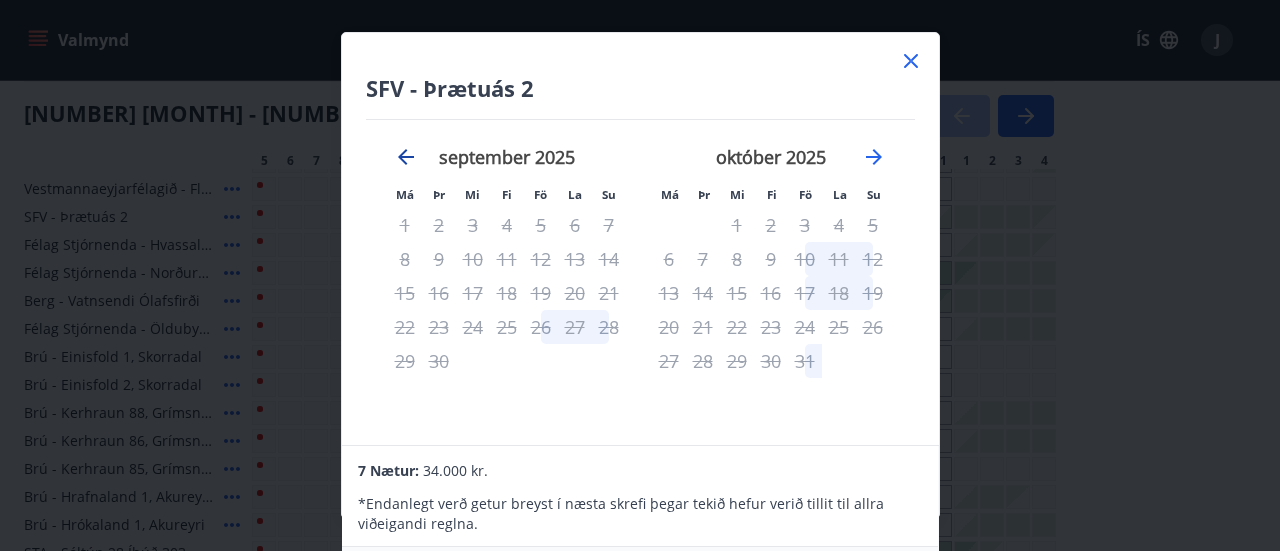 click 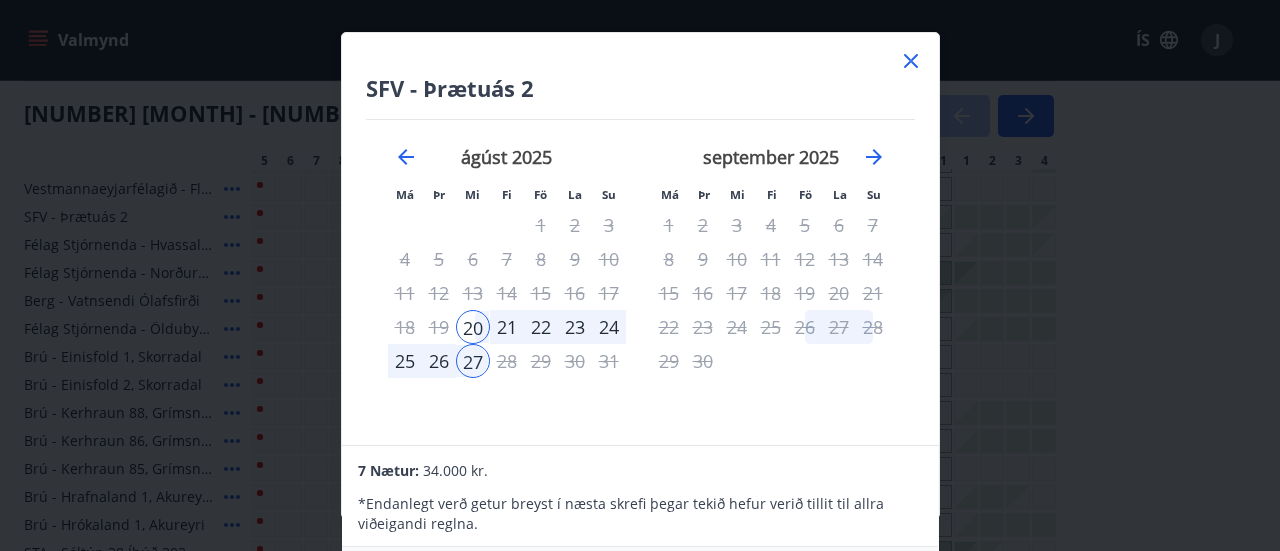 click 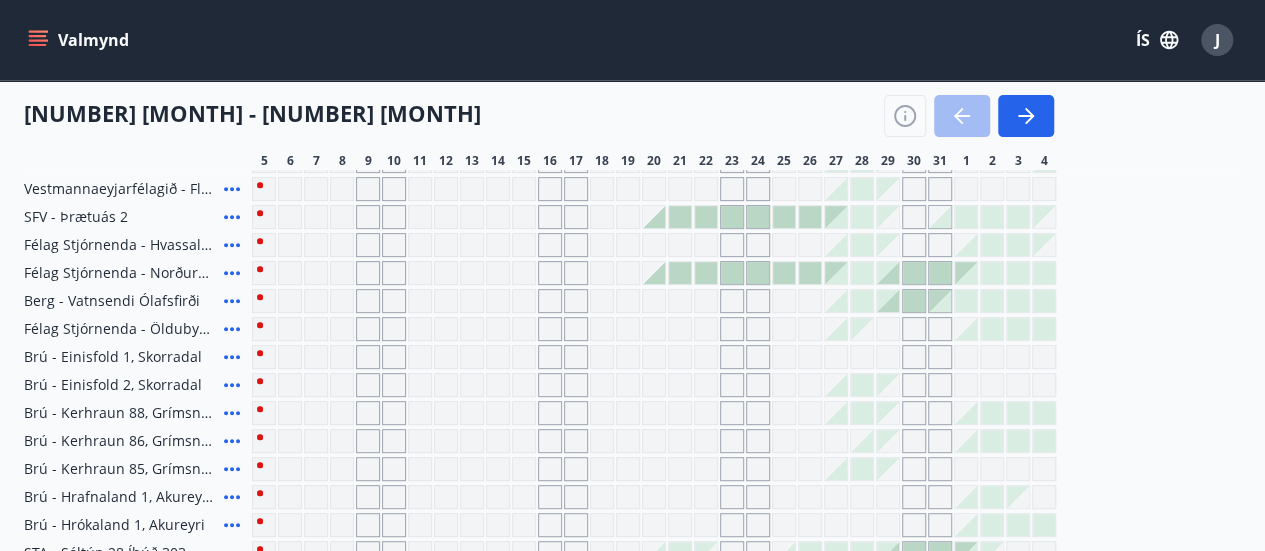 click on "SFV - Þrætuás 2" at bounding box center (76, 217) 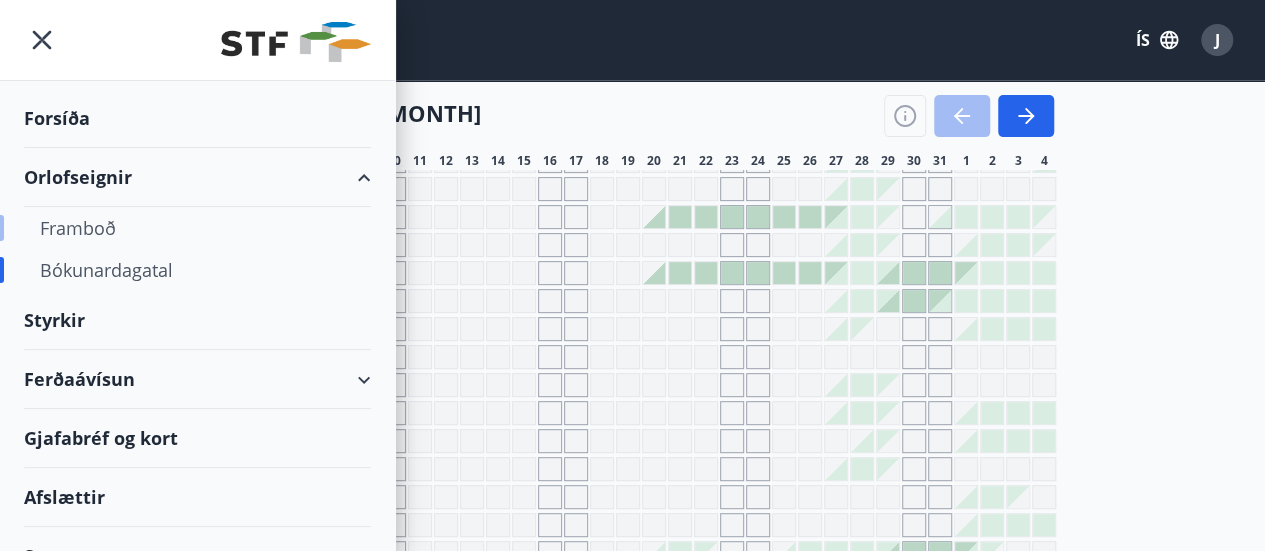 click on "Framboð" at bounding box center [197, 228] 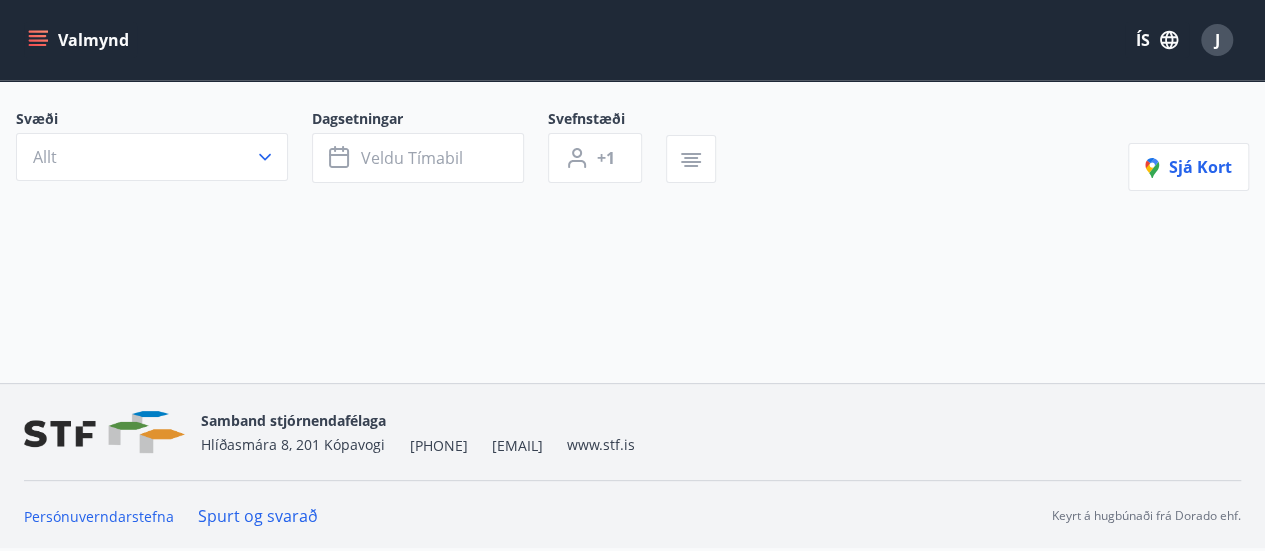 scroll, scrollTop: 0, scrollLeft: 0, axis: both 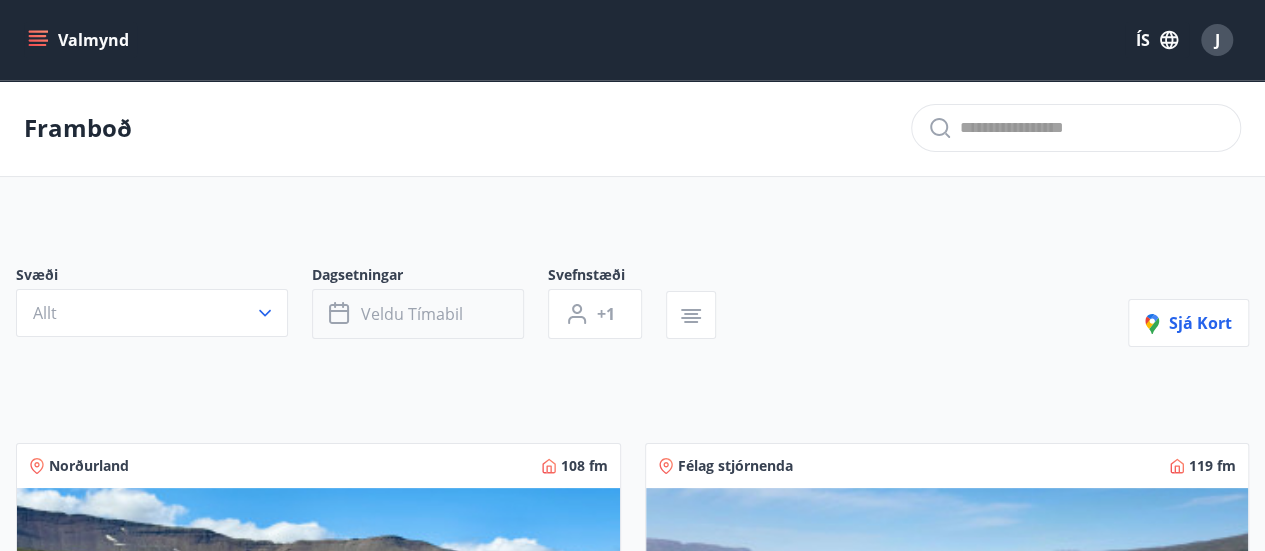 click on "Veldu tímabil" at bounding box center [412, 314] 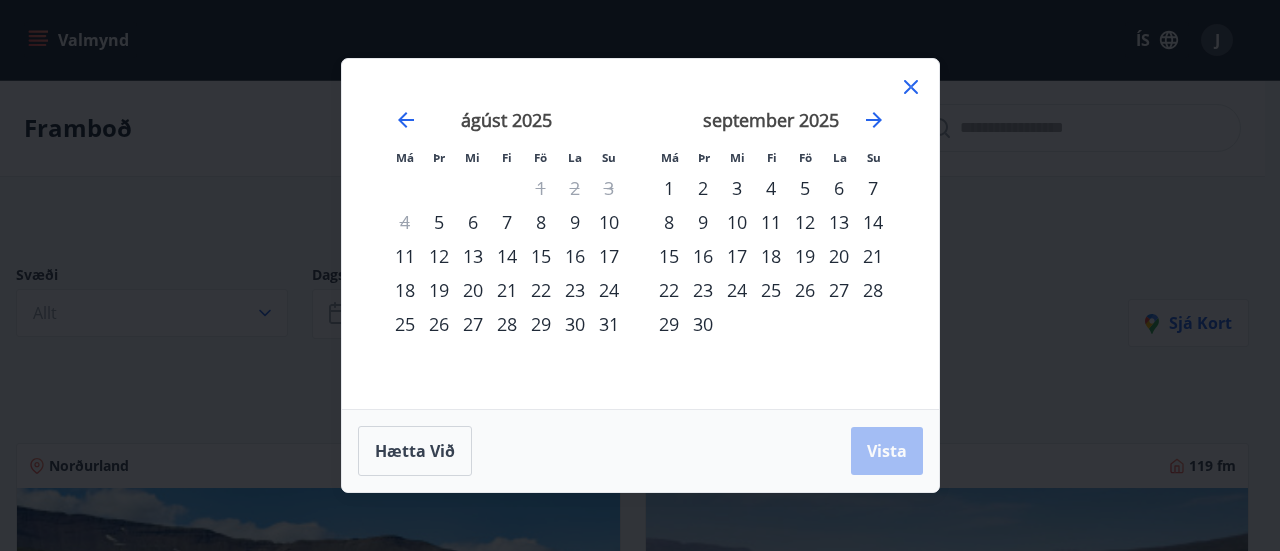 click on "20" at bounding box center [473, 290] 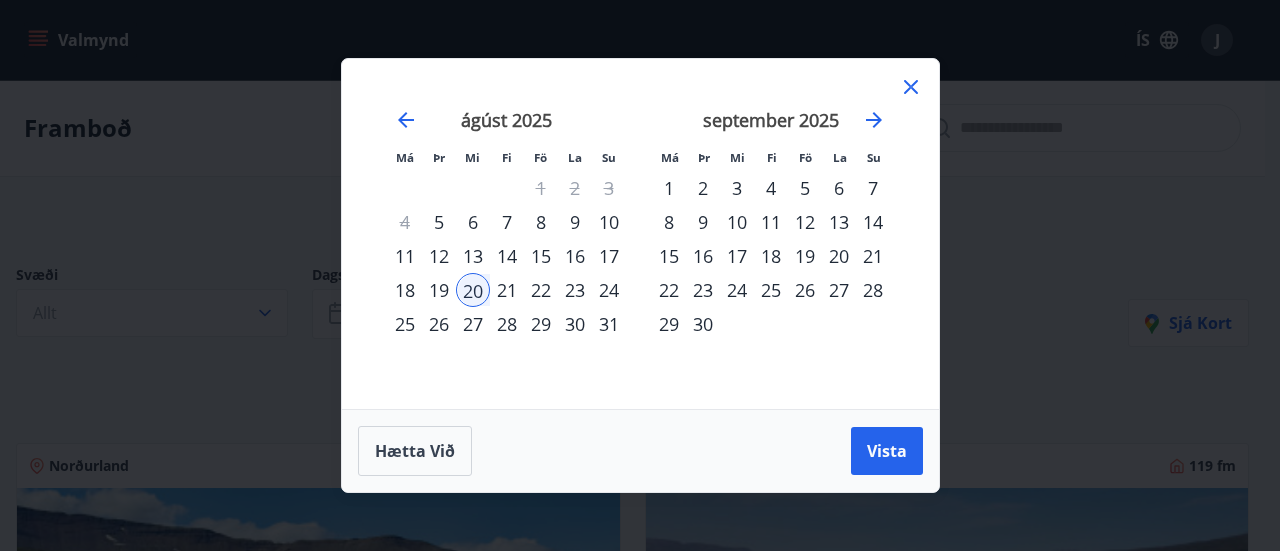 click on "27" at bounding box center (473, 324) 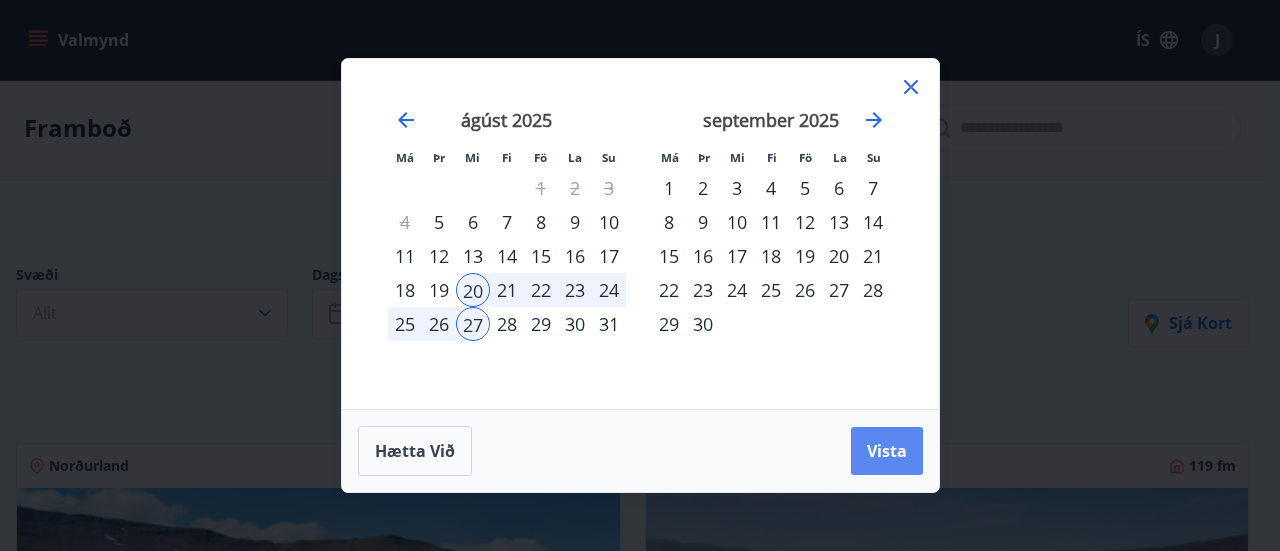 click on "Vista" at bounding box center (887, 451) 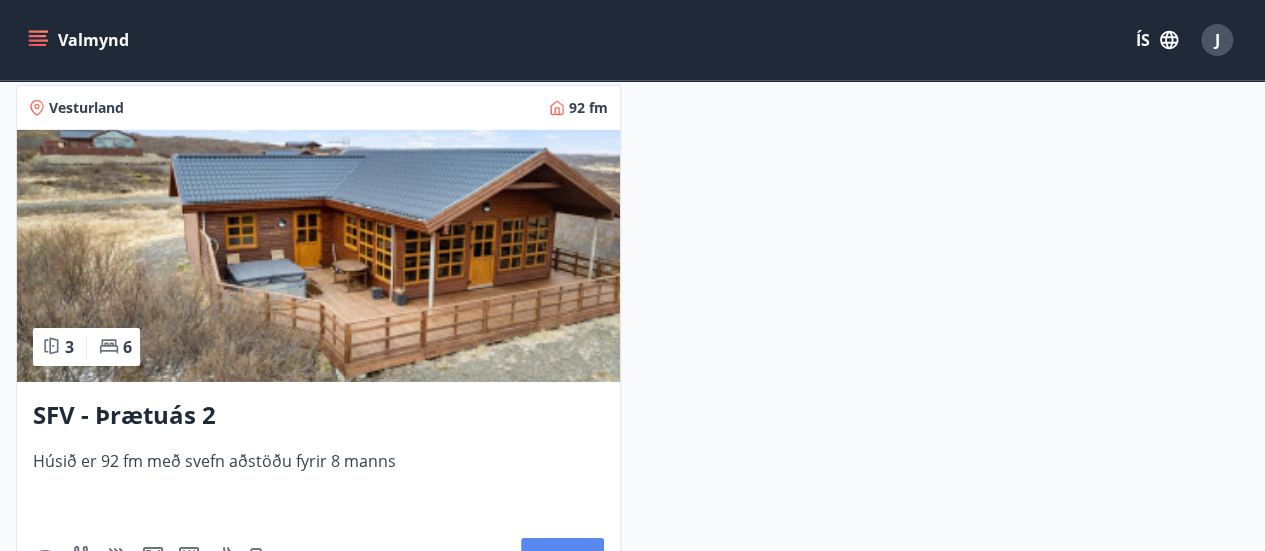 click on "Nánar" at bounding box center [562, 562] 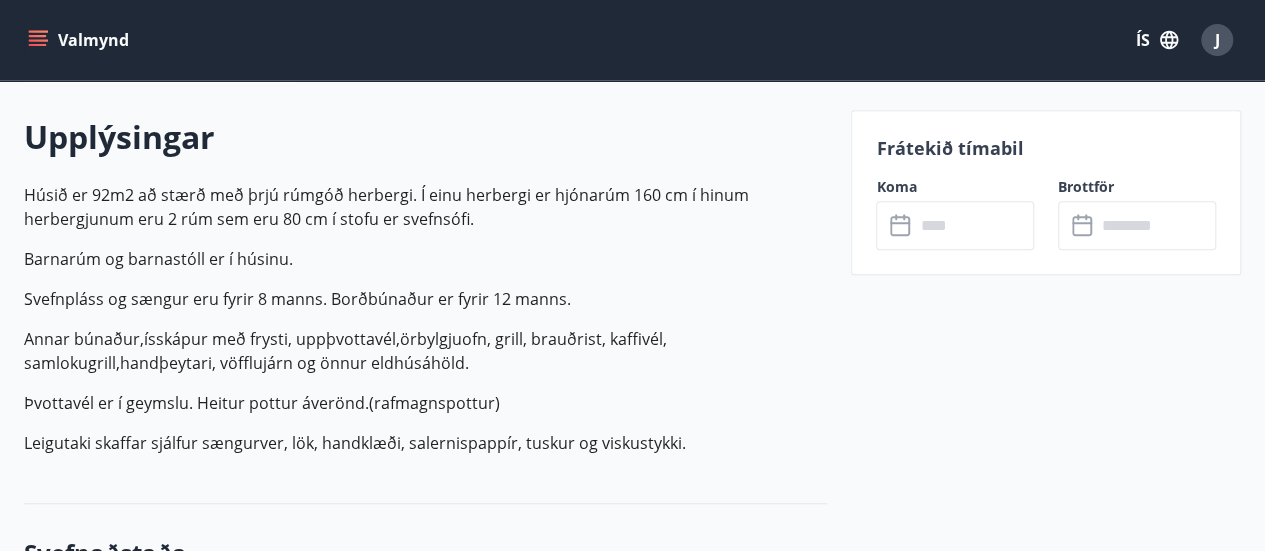 scroll, scrollTop: 559, scrollLeft: 0, axis: vertical 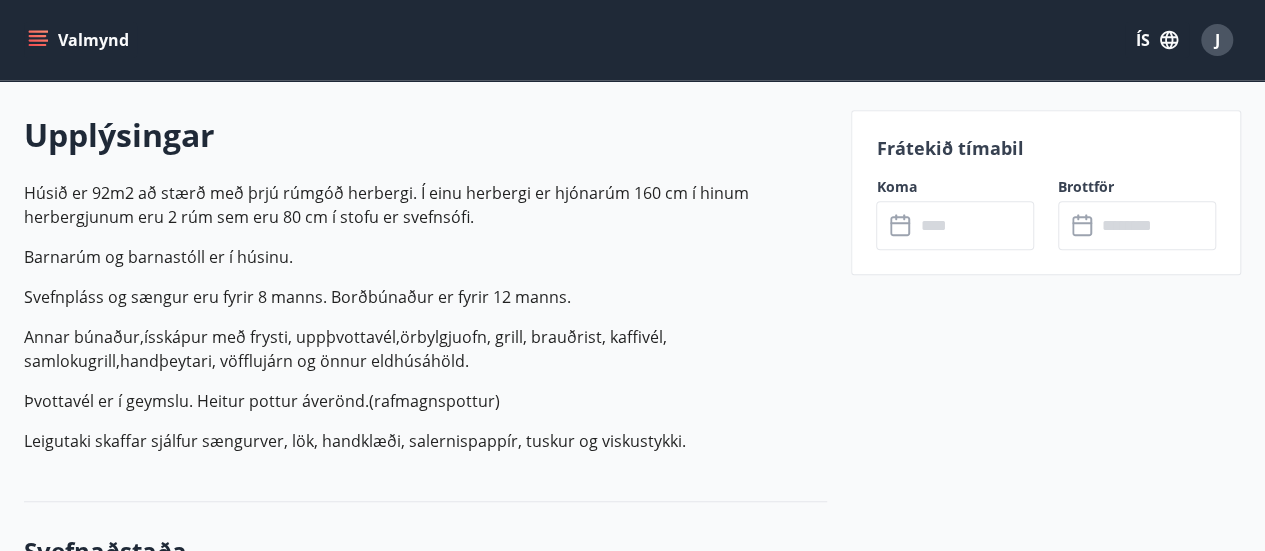 click at bounding box center [974, 225] 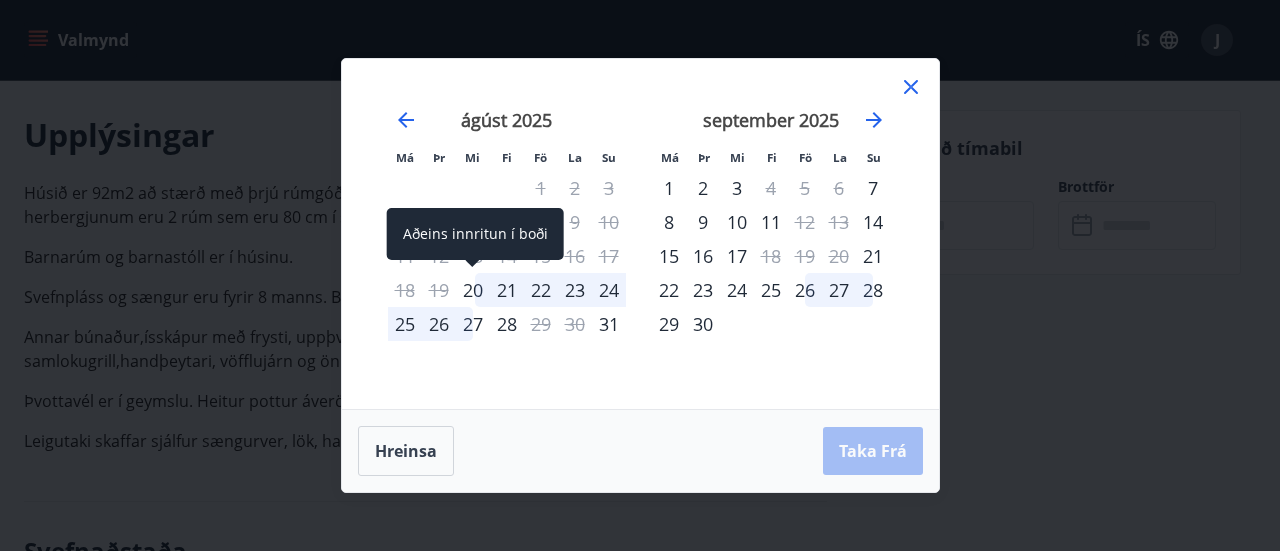 click on "20" at bounding box center (473, 290) 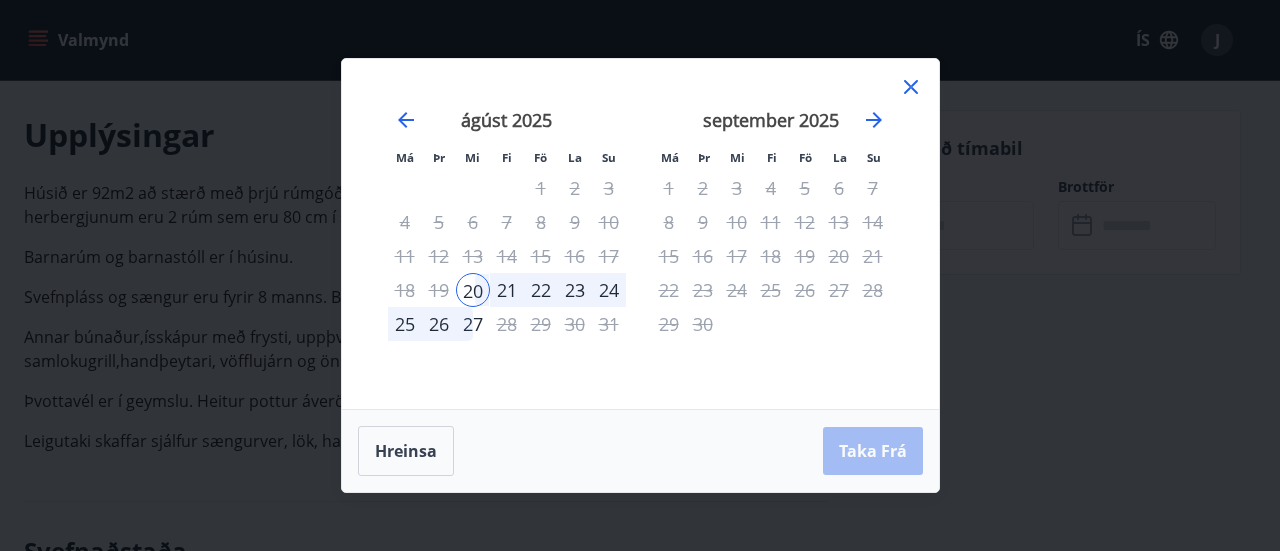 click on "27" at bounding box center [473, 324] 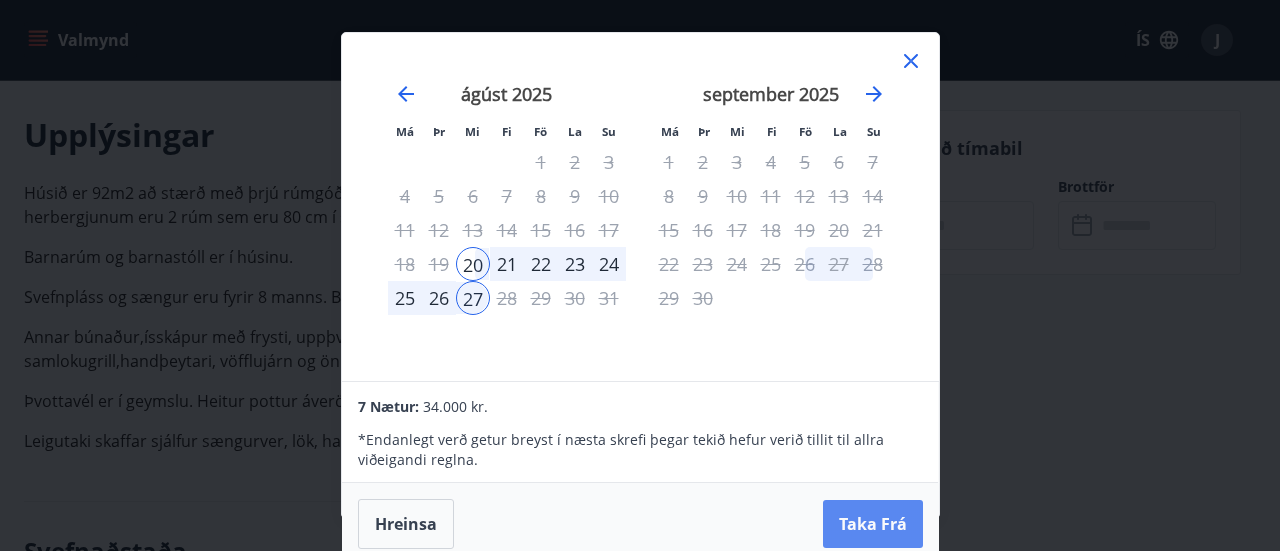 click on "Taka Frá" at bounding box center [873, 524] 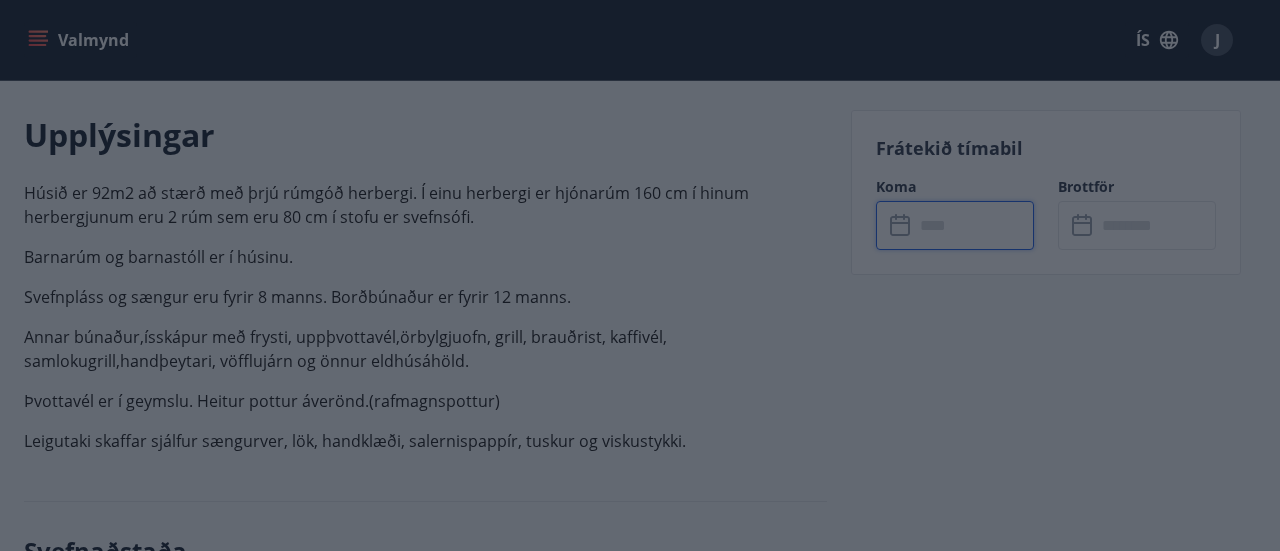 type on "******" 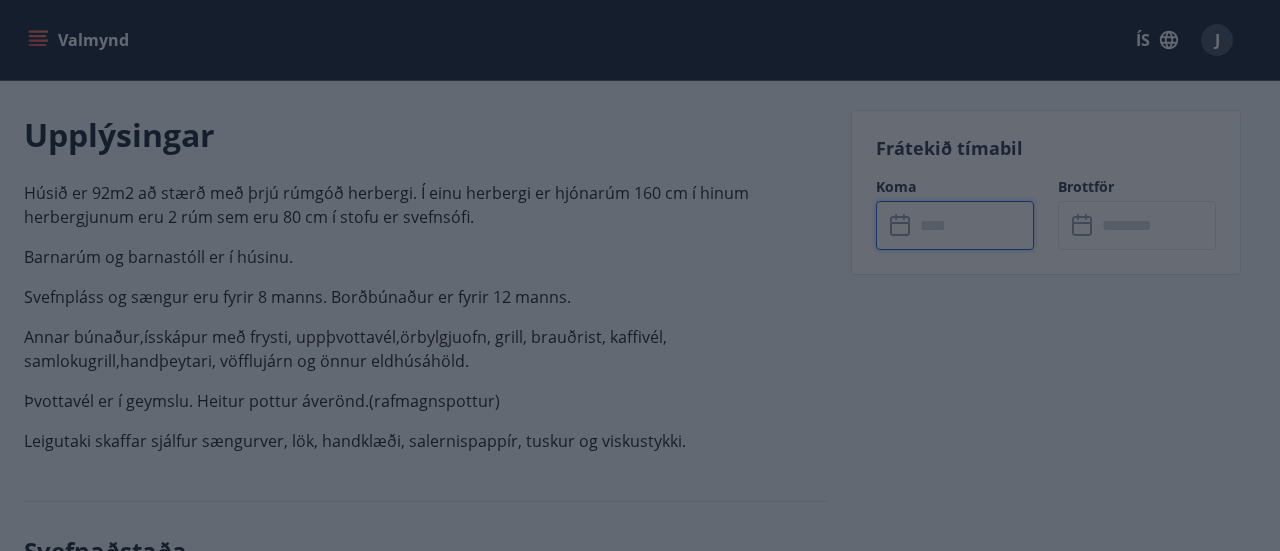 type on "******" 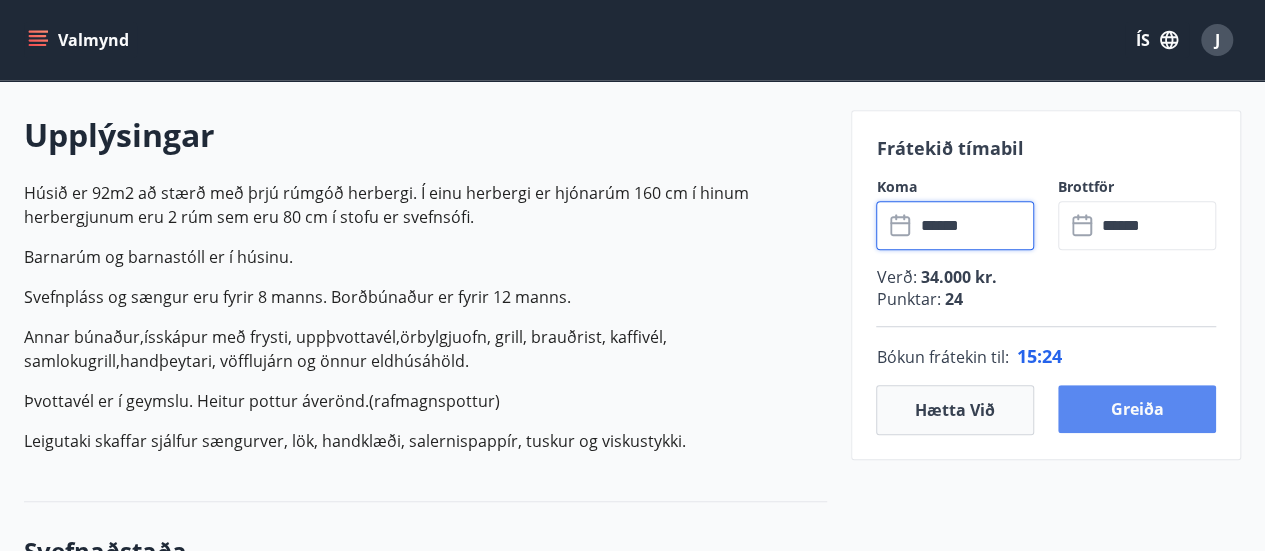 click on "Greiða" at bounding box center [1137, 409] 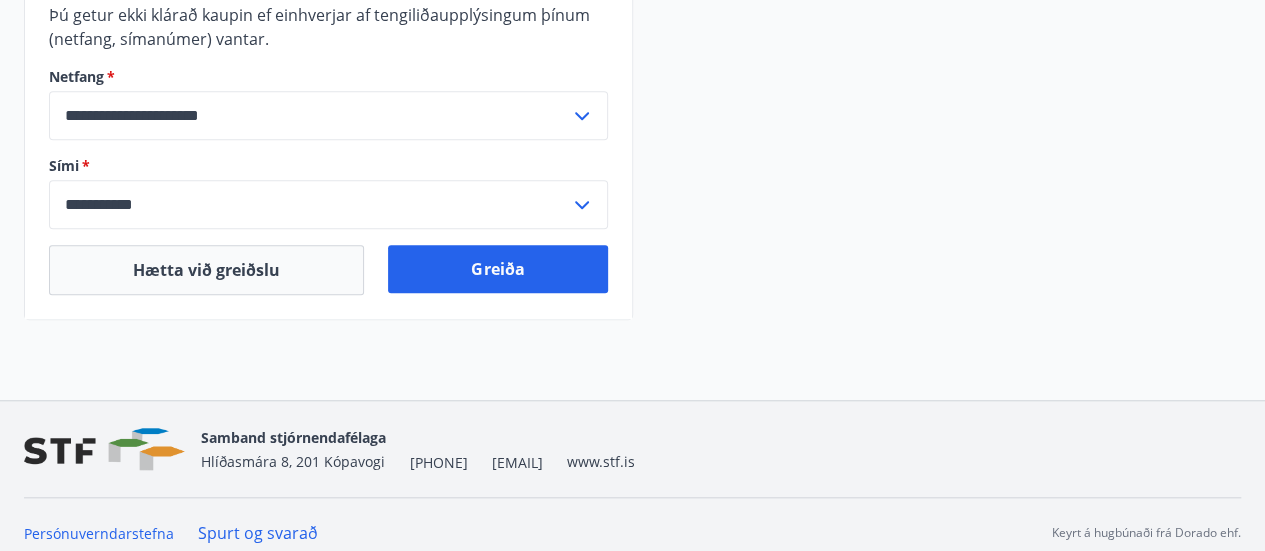 scroll, scrollTop: 743, scrollLeft: 0, axis: vertical 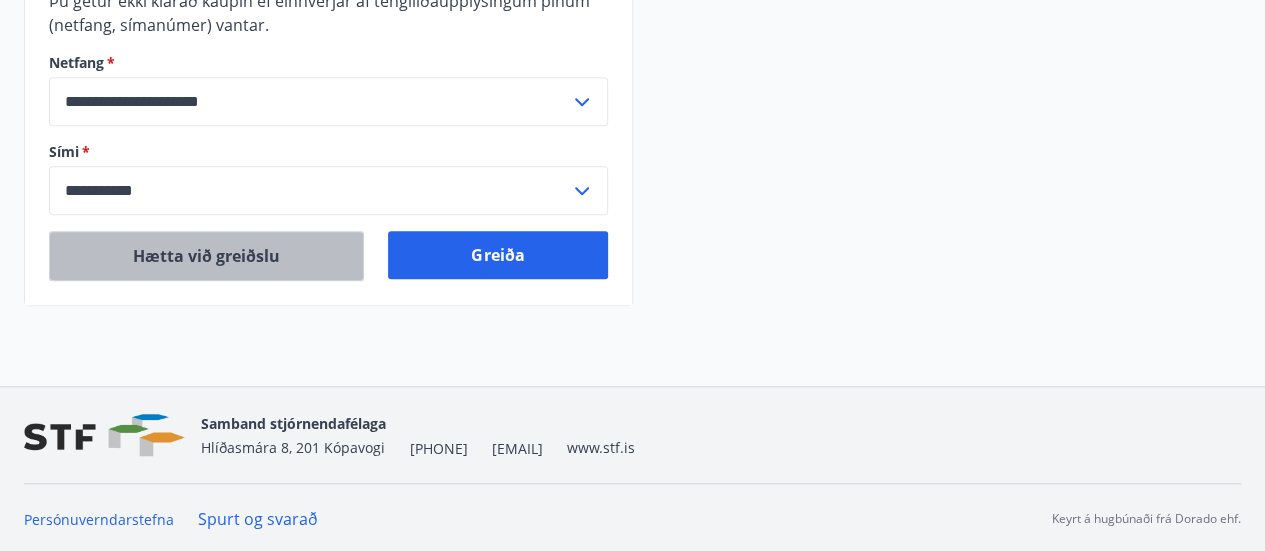 click on "Hætta við greiðslu" at bounding box center [206, 256] 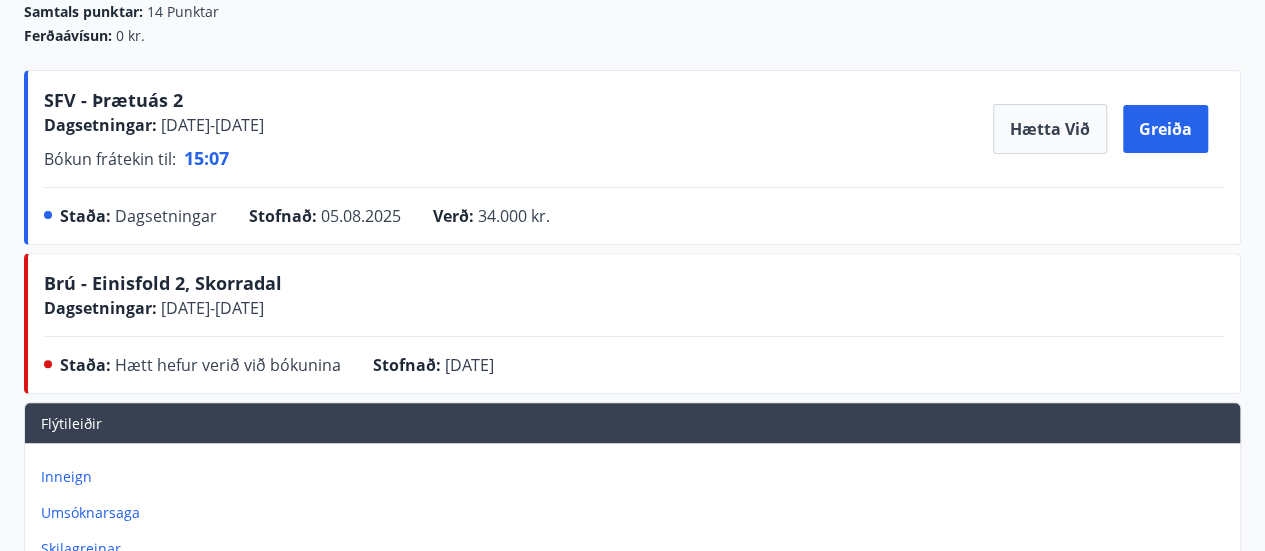 scroll, scrollTop: 250, scrollLeft: 0, axis: vertical 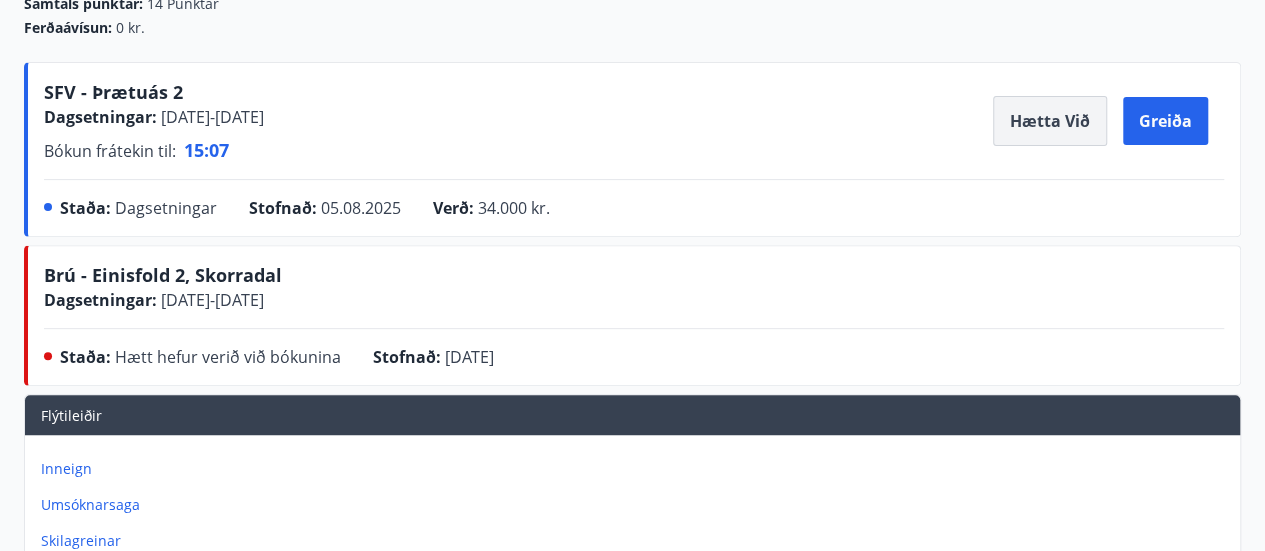 click on "Hætta við" at bounding box center [1050, 121] 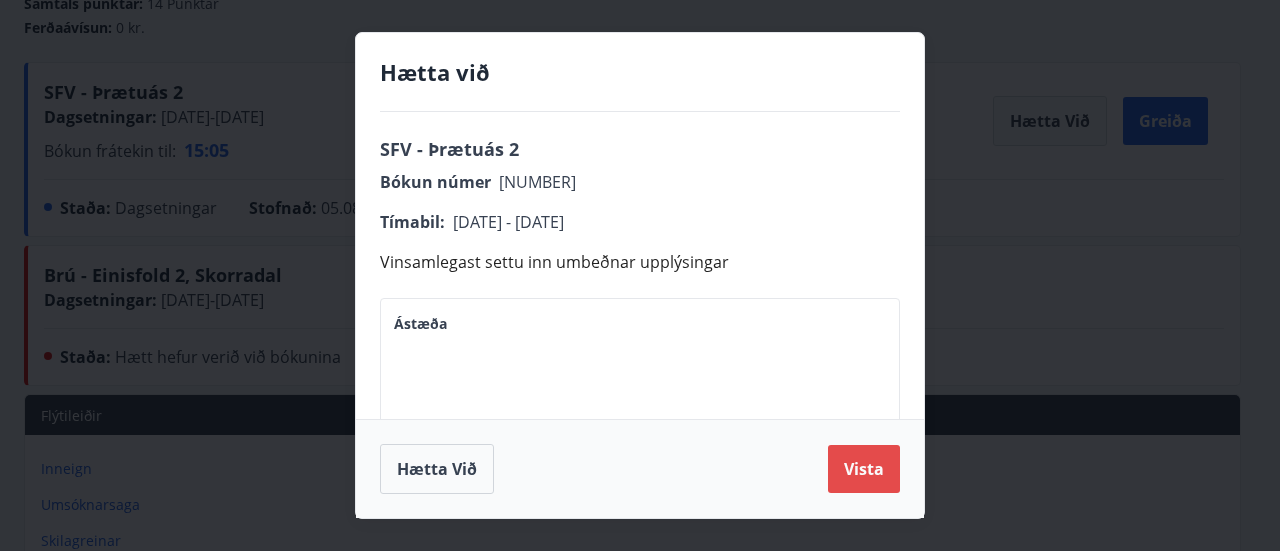 click on "Vista" at bounding box center [864, 469] 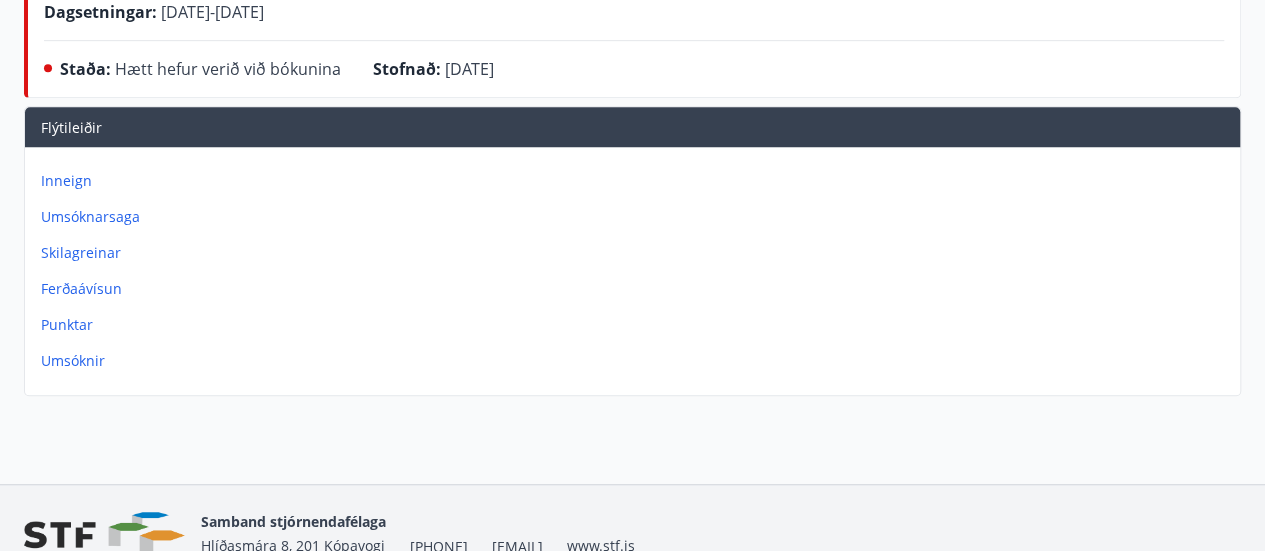 scroll, scrollTop: 512, scrollLeft: 0, axis: vertical 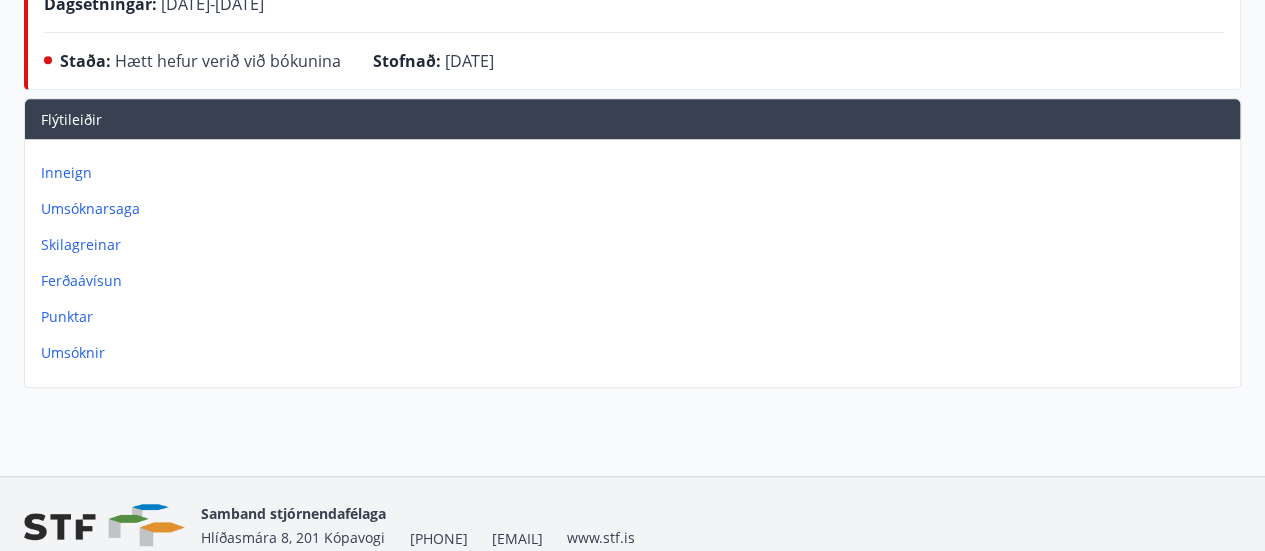 click on "Ferðaávísun" at bounding box center [636, 281] 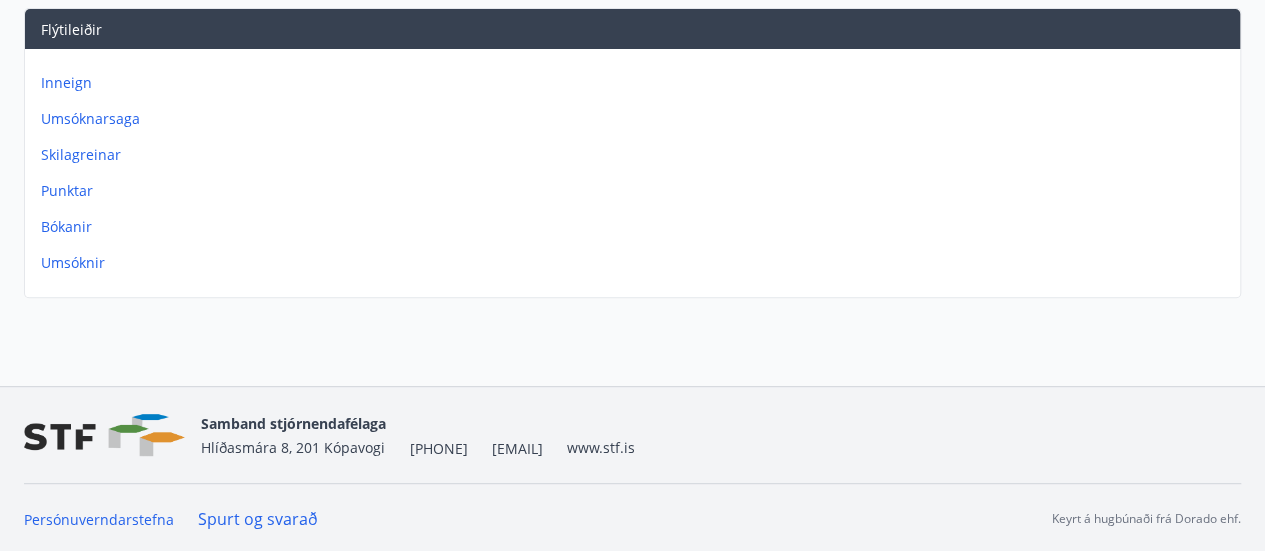 scroll, scrollTop: 0, scrollLeft: 0, axis: both 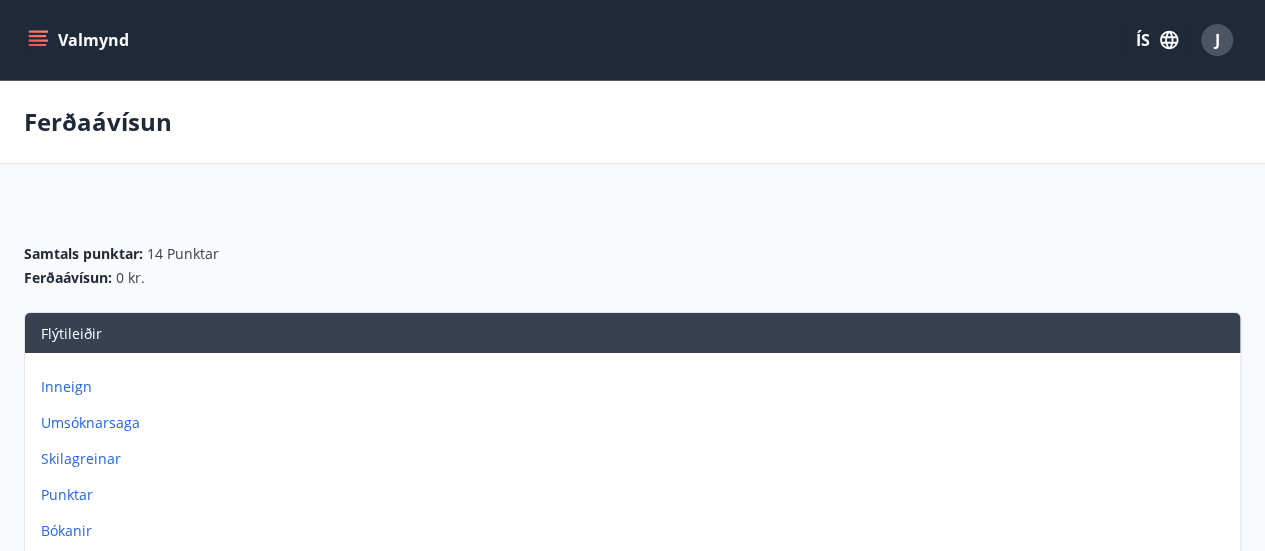 click 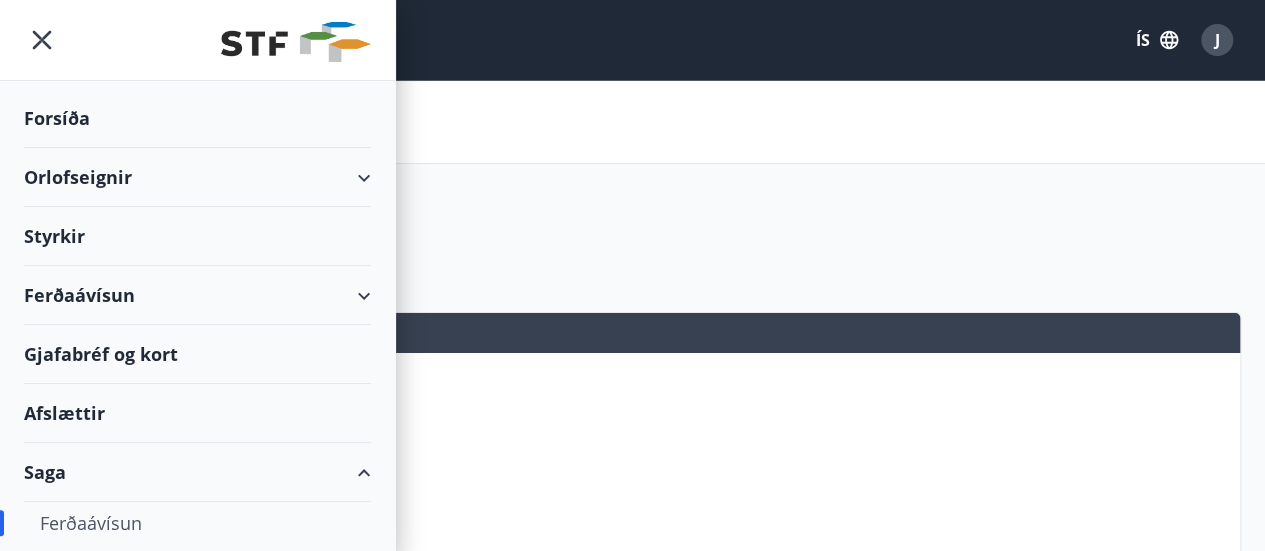 click on "Gjafabréf og kort" at bounding box center [197, 354] 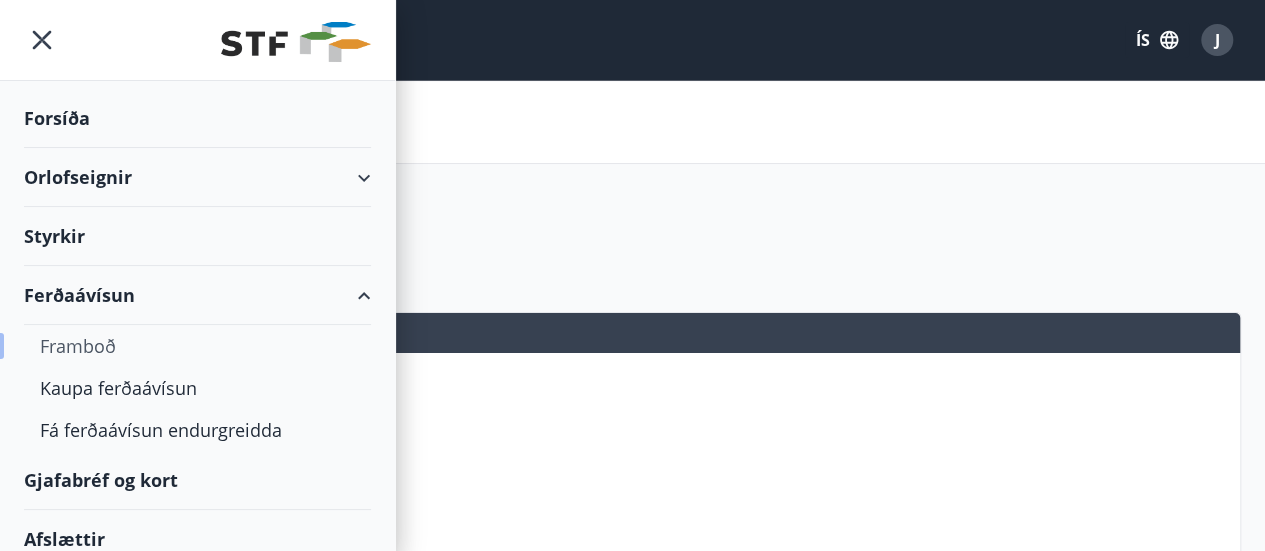 click on "Framboð" at bounding box center [197, 346] 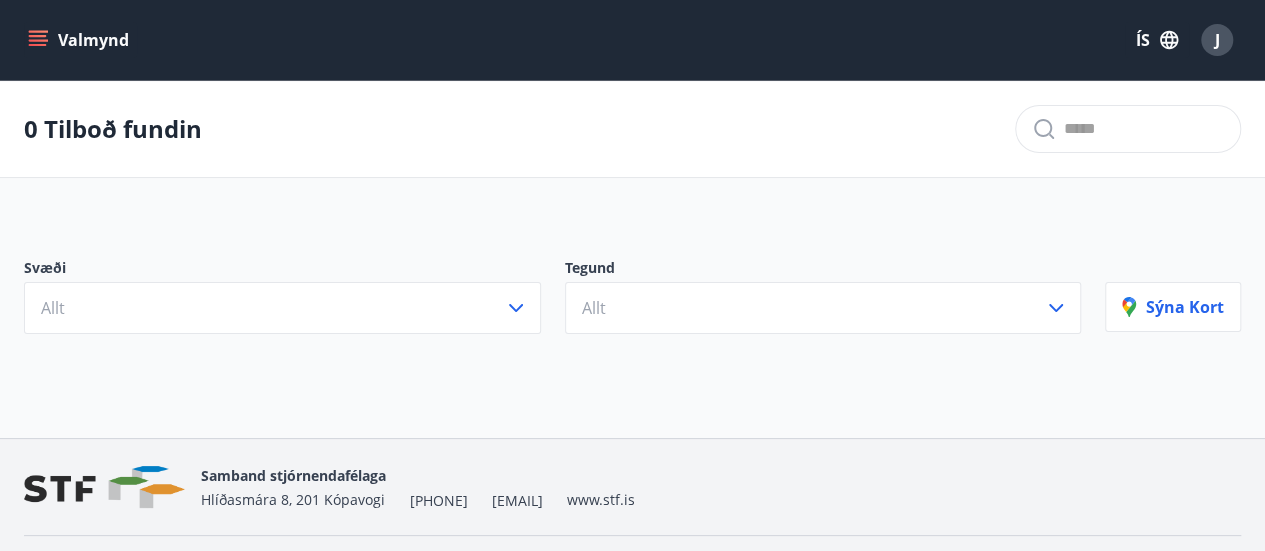 click 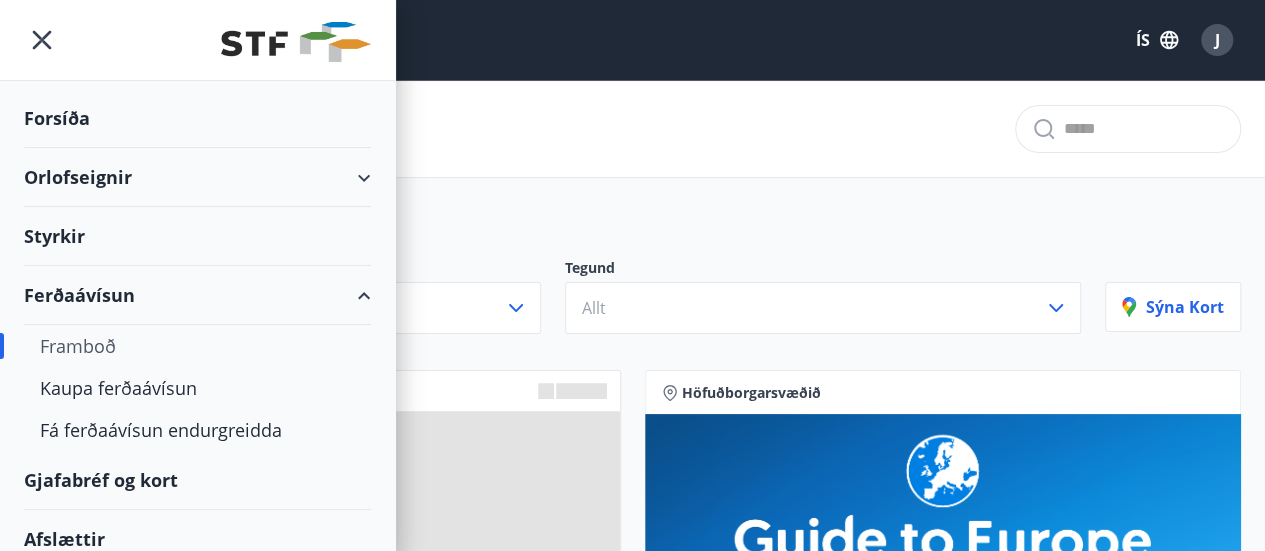 scroll, scrollTop: 132, scrollLeft: 0, axis: vertical 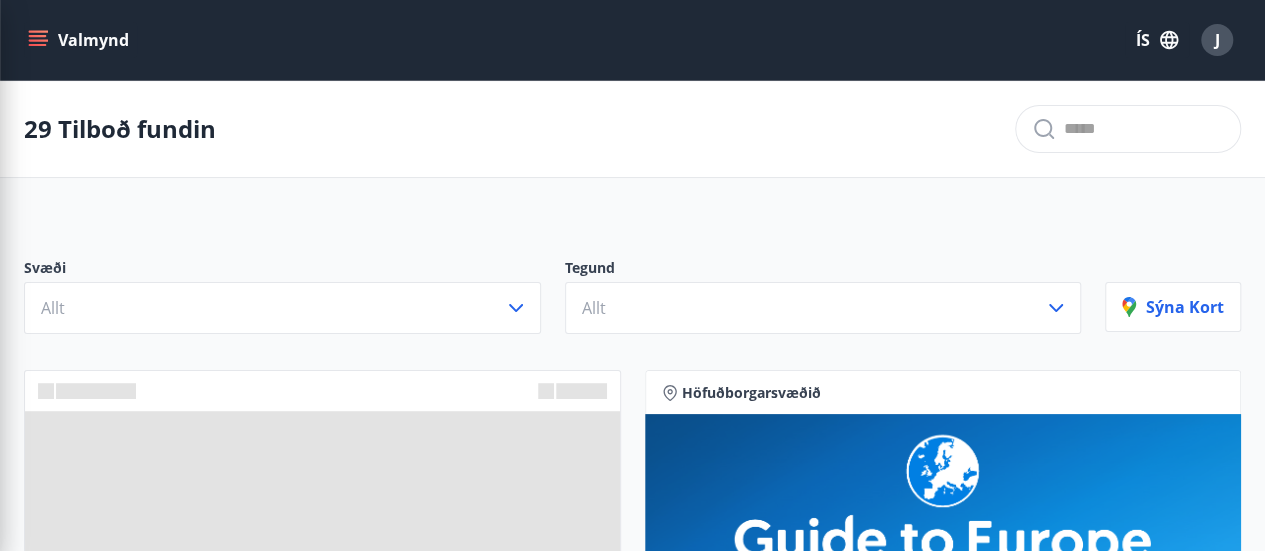 click on "29 Tilboð fundin" at bounding box center (632, 129) 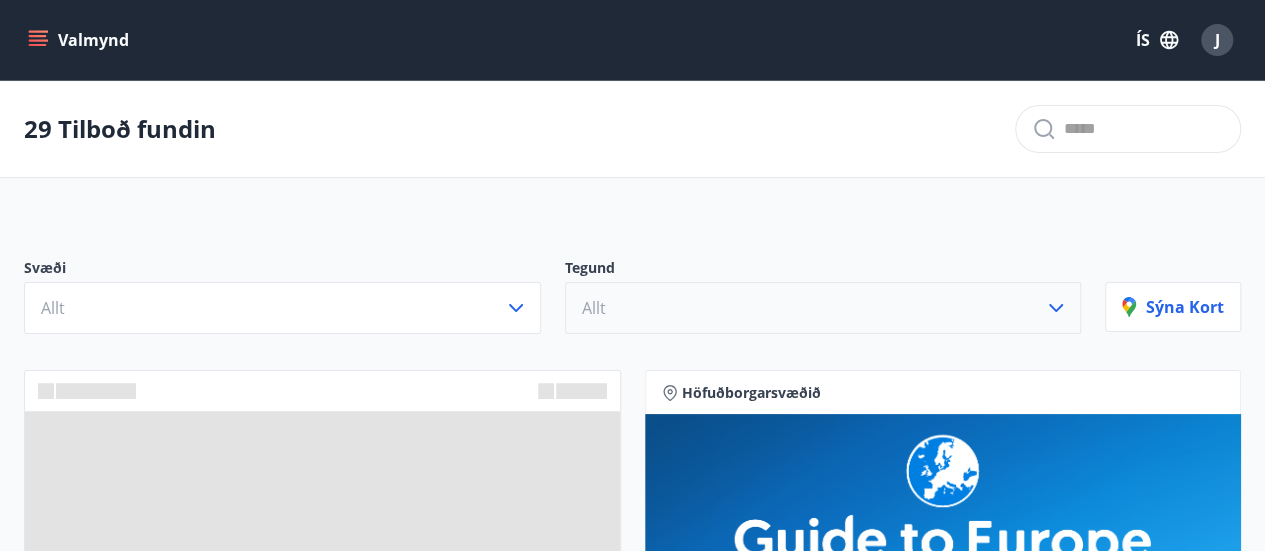 click on "Allt" at bounding box center [823, 308] 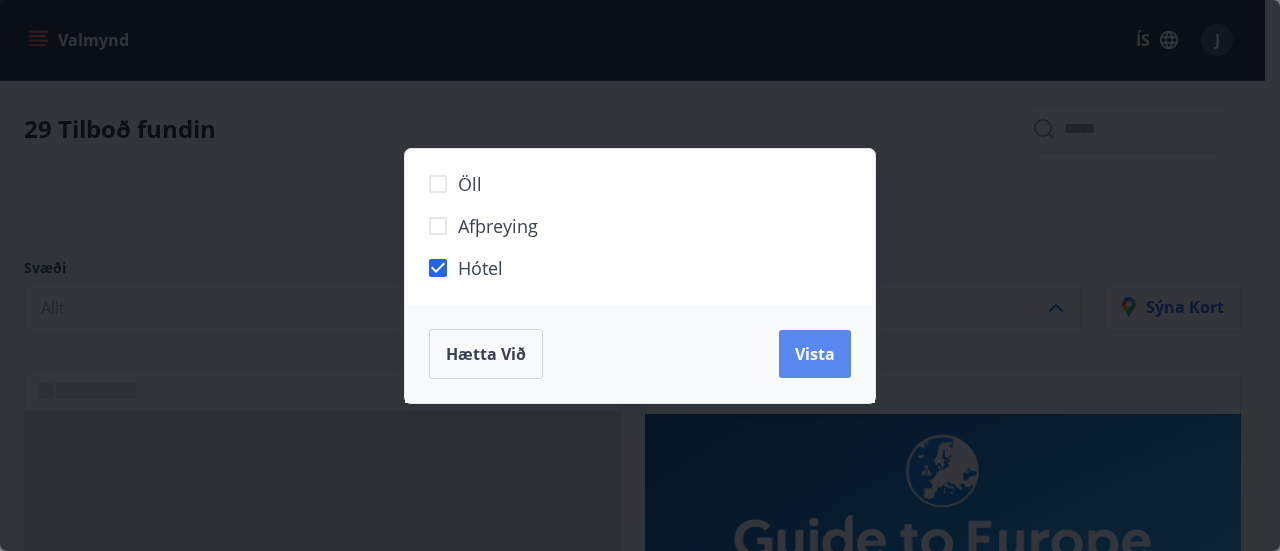 click on "Vista" at bounding box center (815, 354) 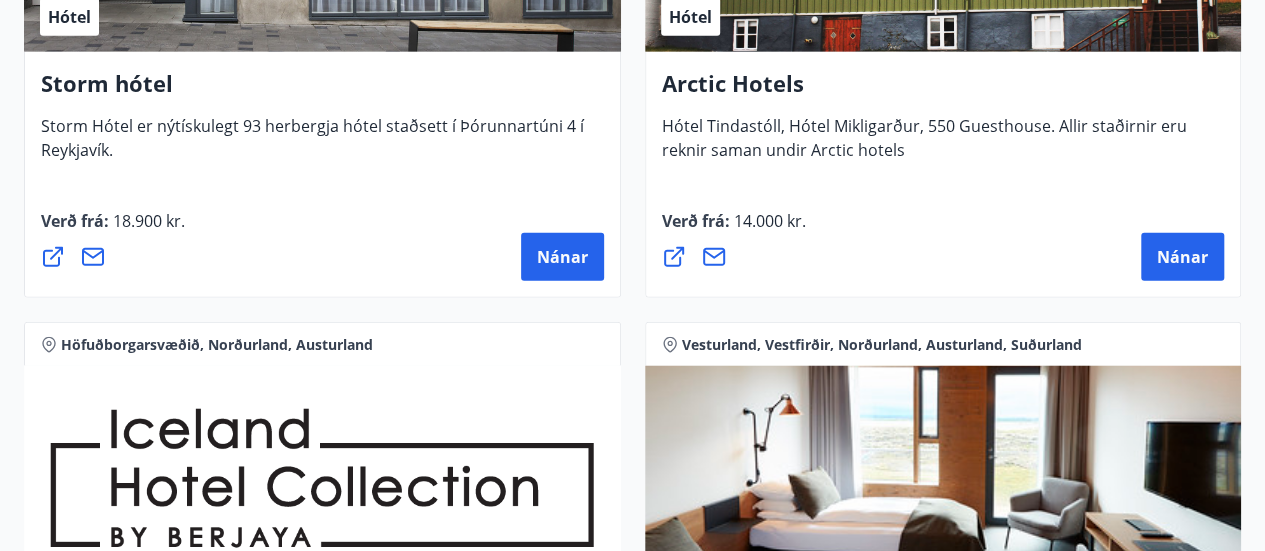 scroll, scrollTop: 2417, scrollLeft: 0, axis: vertical 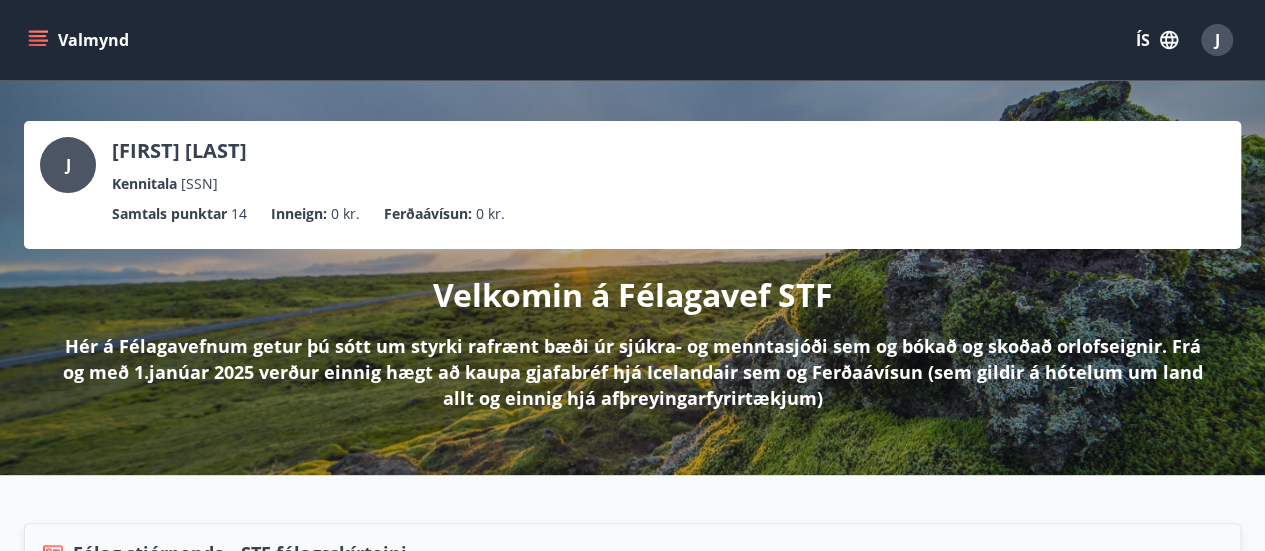 click on "Valmynd ÍS J" at bounding box center [632, 40] 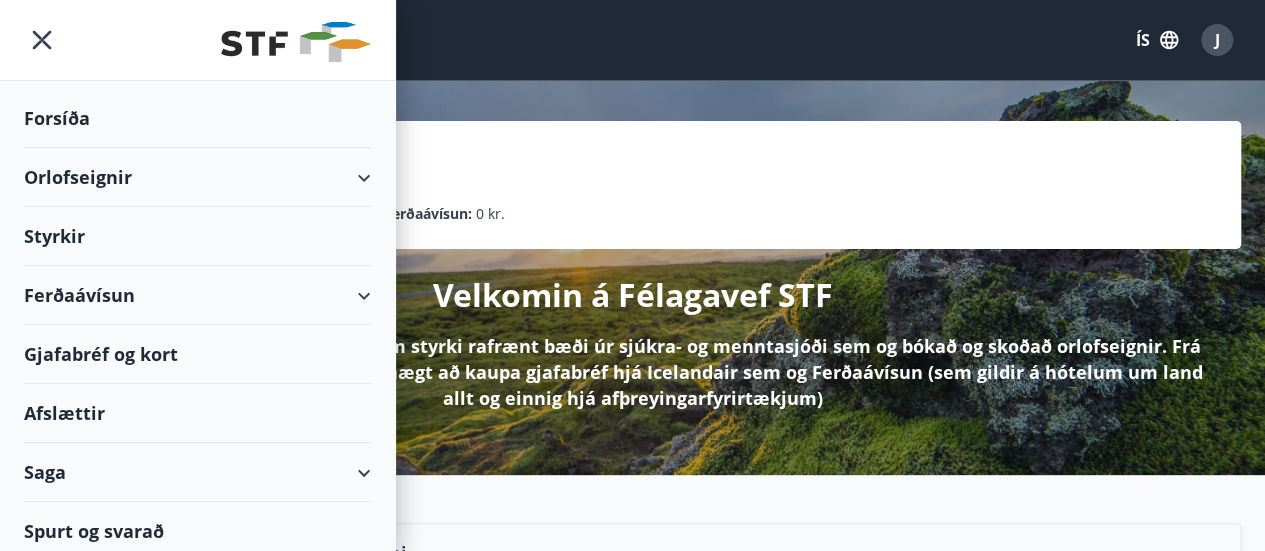click on "Styrkir" at bounding box center [197, 118] 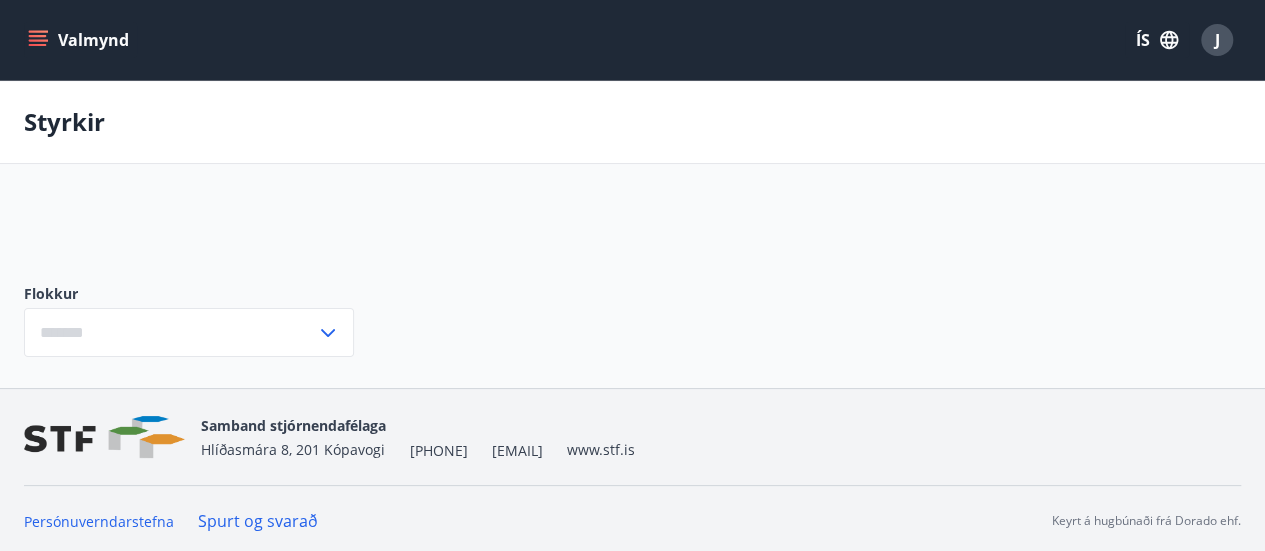 scroll, scrollTop: 3, scrollLeft: 0, axis: vertical 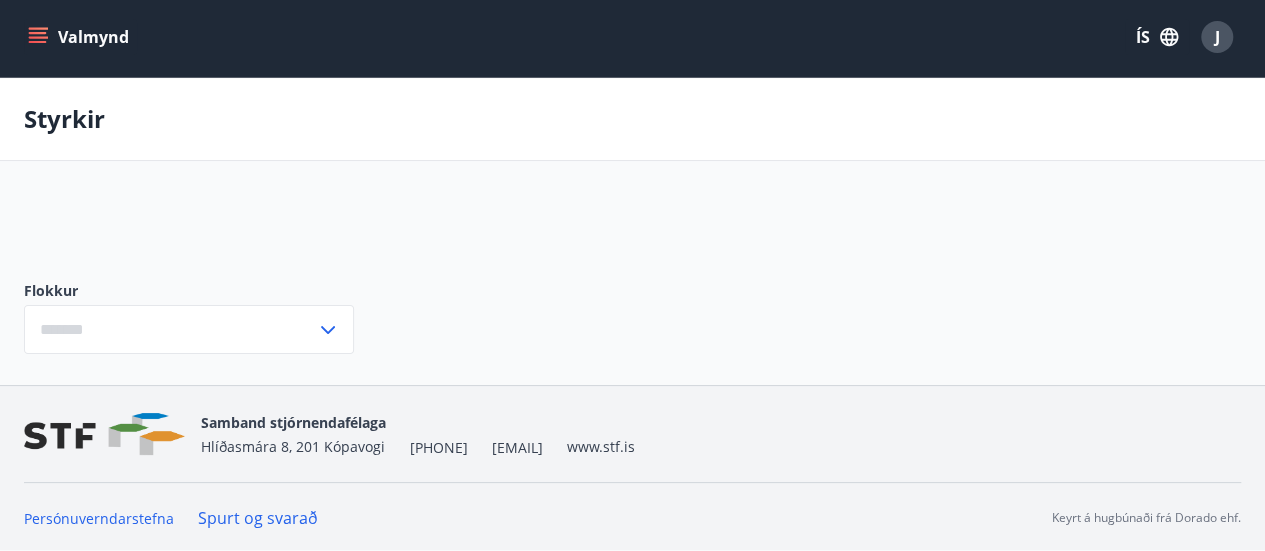 type on "***" 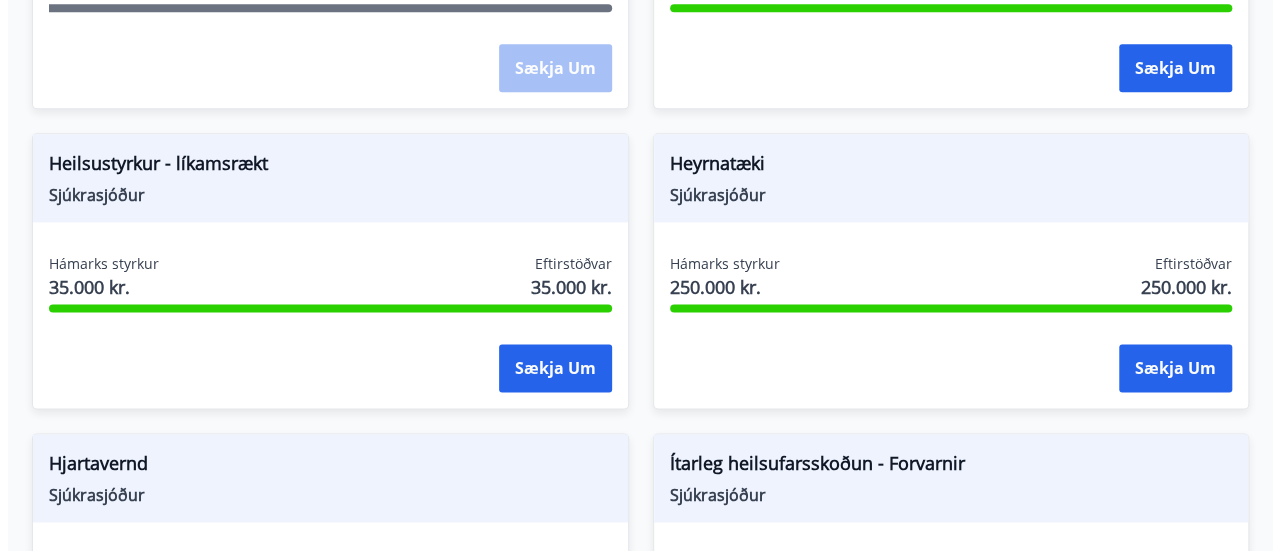 scroll, scrollTop: 1288, scrollLeft: 0, axis: vertical 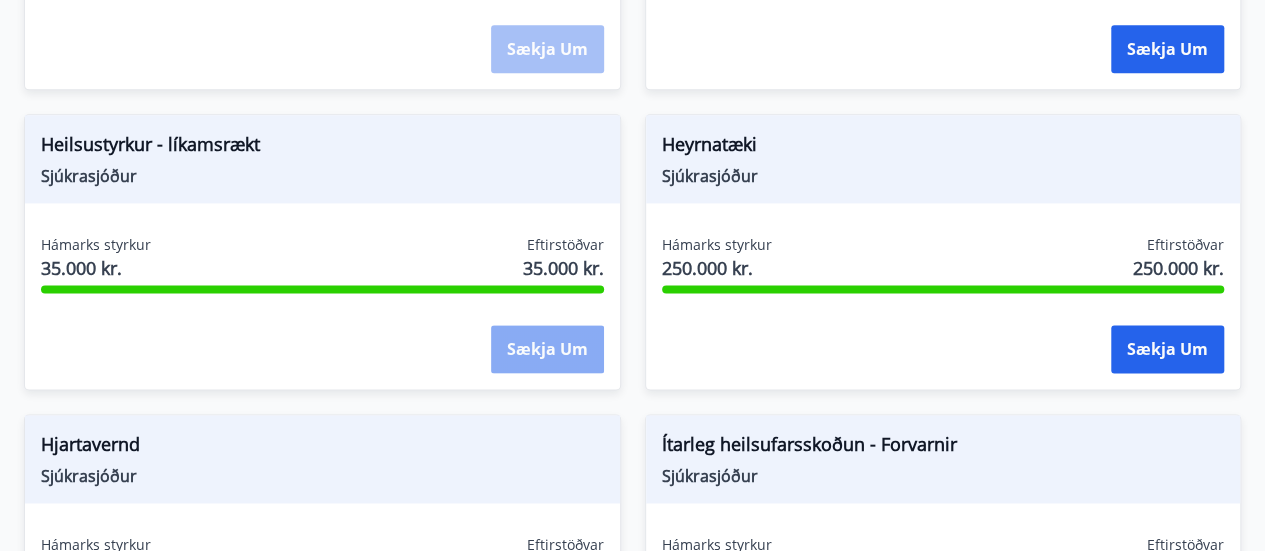 click on "Sækja um" at bounding box center [547, 349] 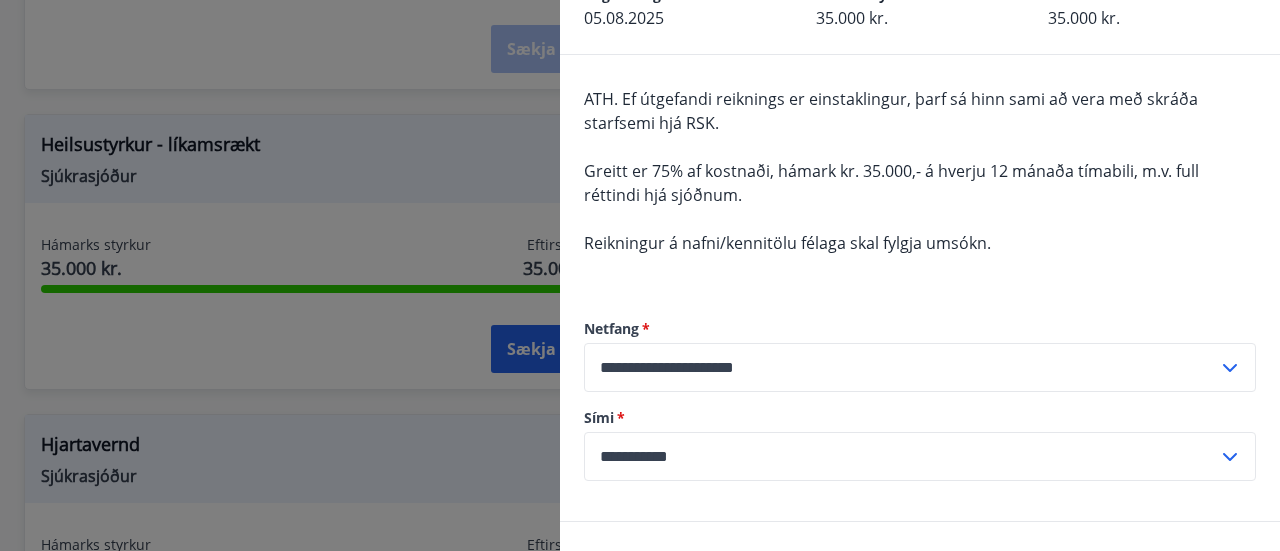 scroll, scrollTop: 126, scrollLeft: 0, axis: vertical 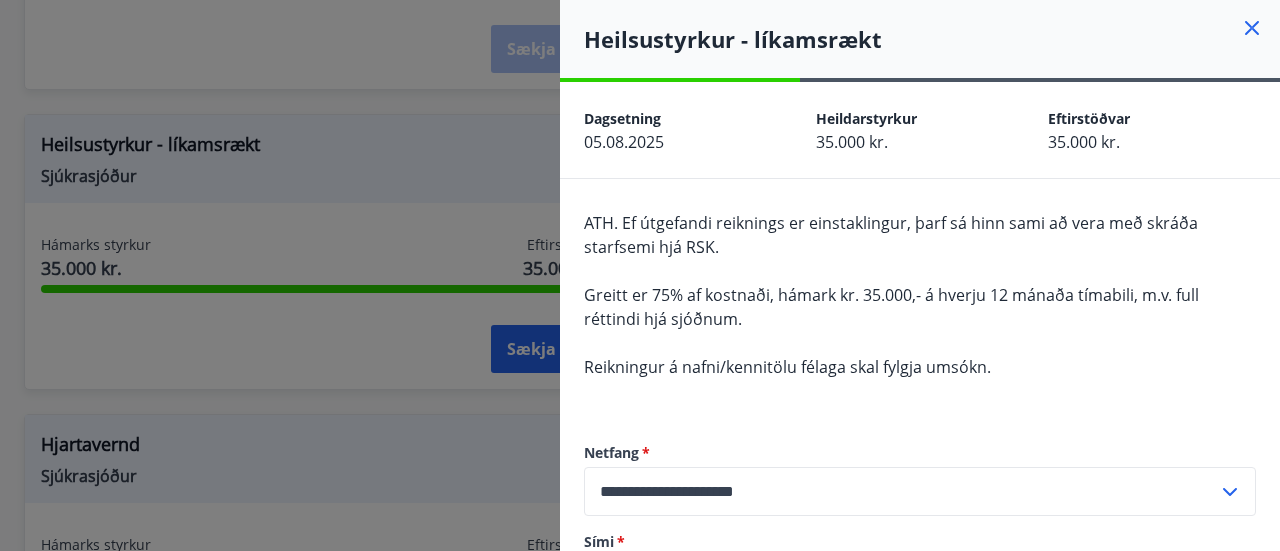 click 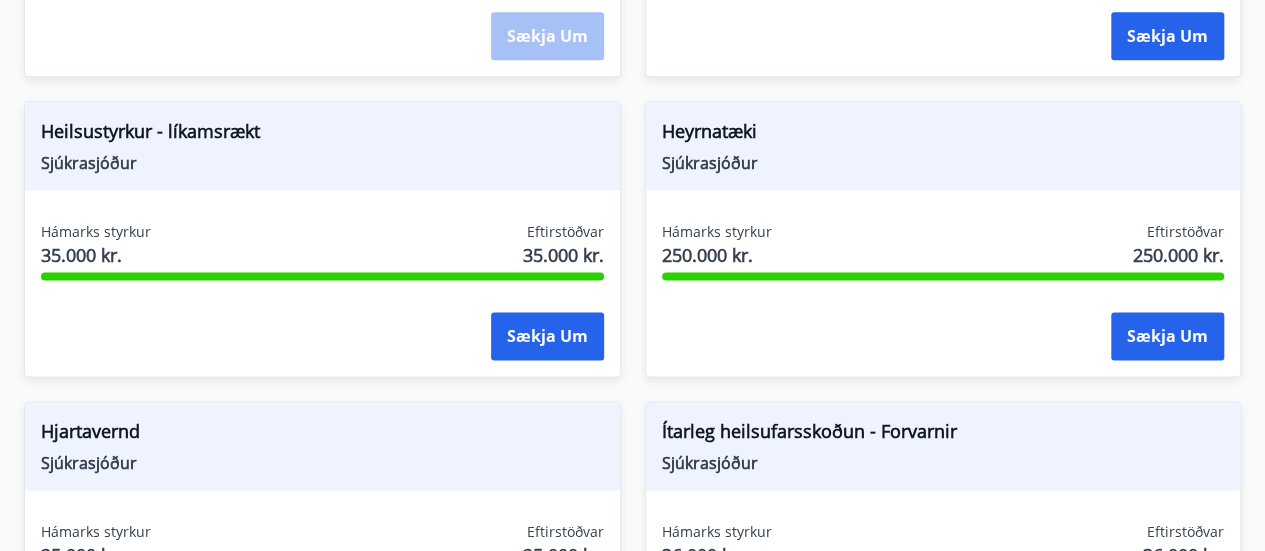 scroll, scrollTop: 1300, scrollLeft: 0, axis: vertical 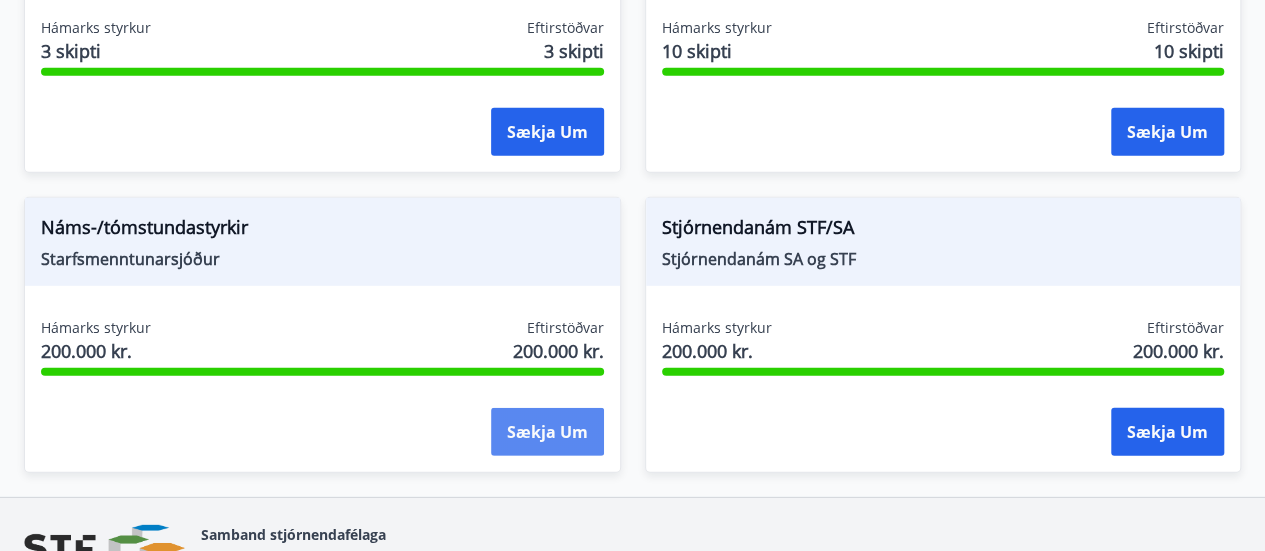 click on "Sækja um" at bounding box center (547, 432) 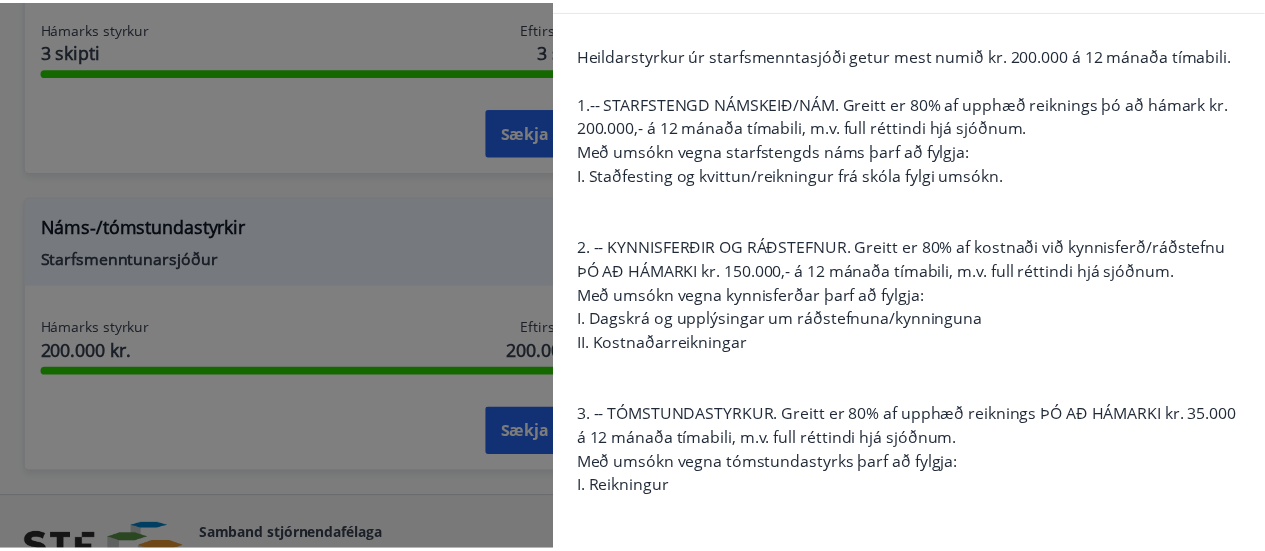scroll, scrollTop: 0, scrollLeft: 0, axis: both 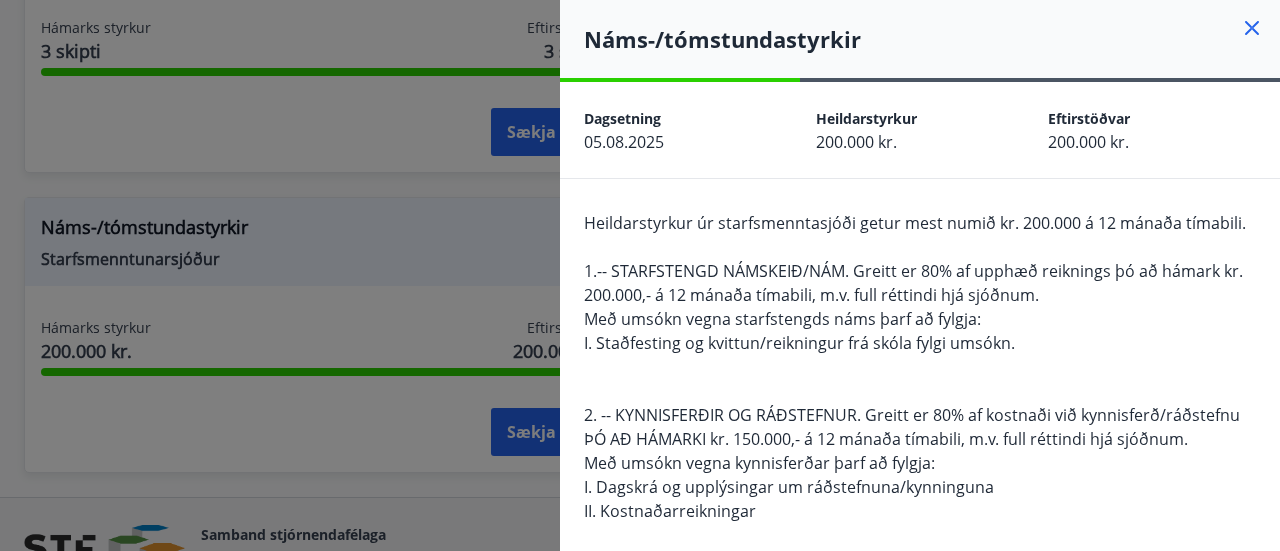 click 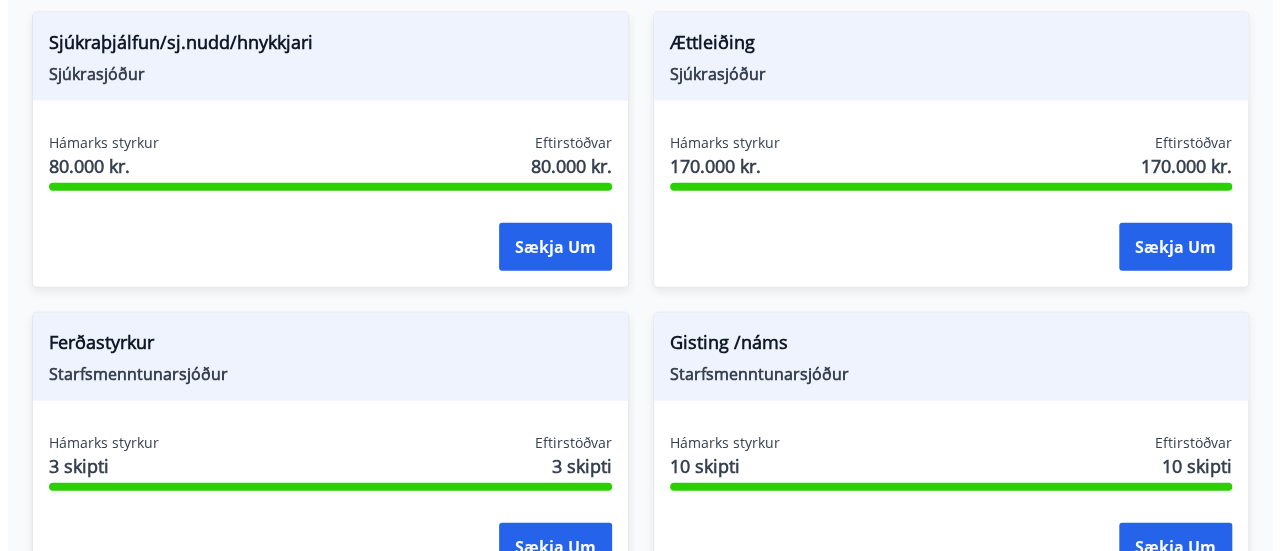 scroll, scrollTop: 2343, scrollLeft: 0, axis: vertical 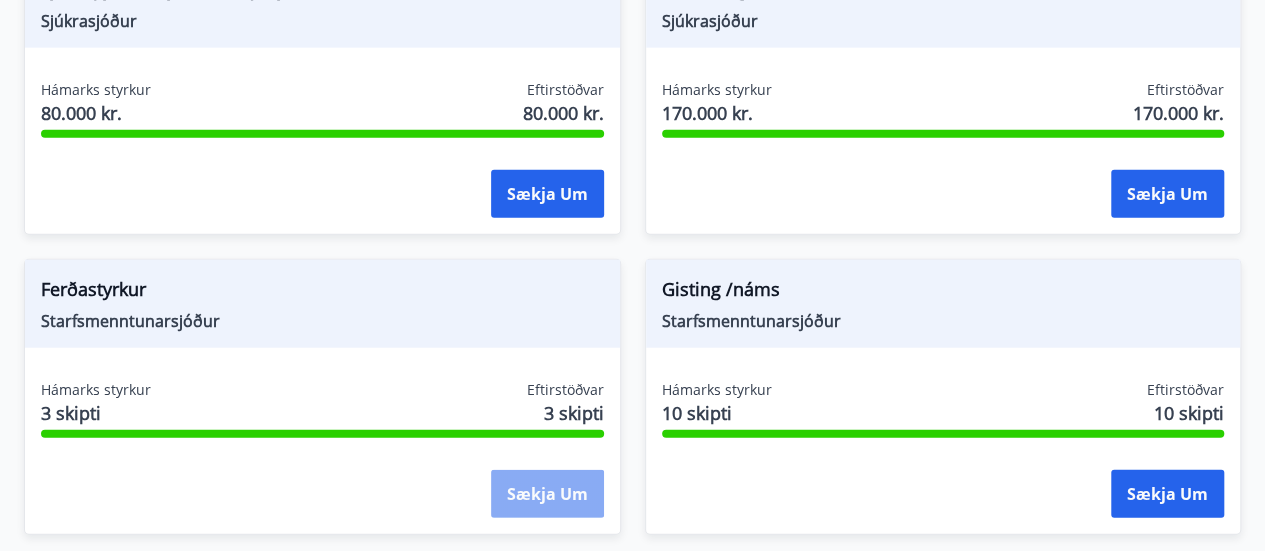 click on "Sækja um" at bounding box center [547, 494] 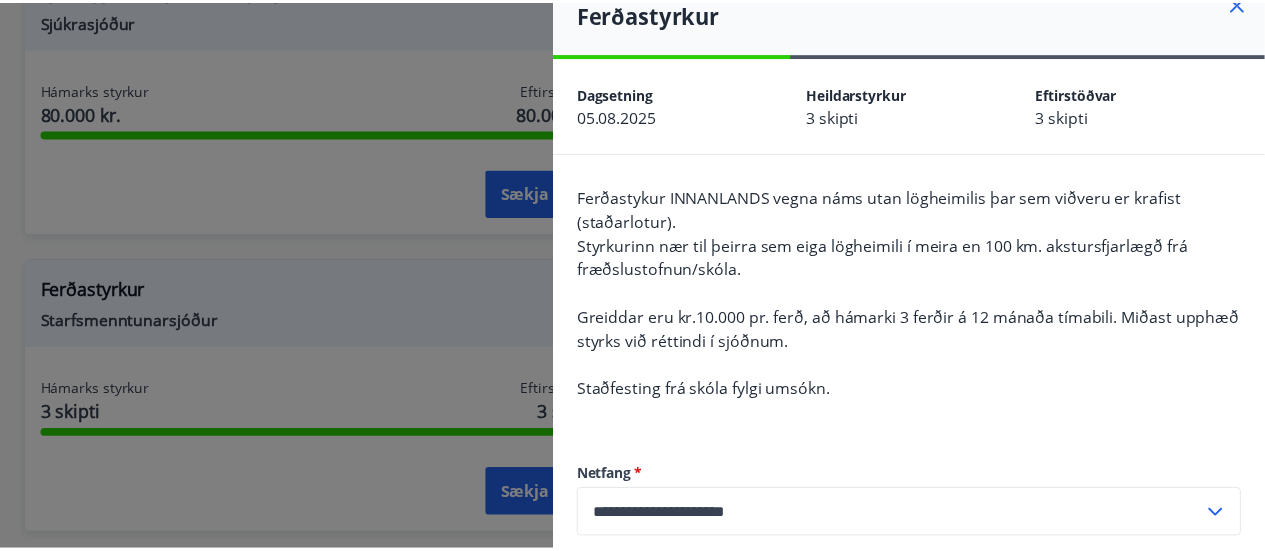 scroll, scrollTop: 0, scrollLeft: 0, axis: both 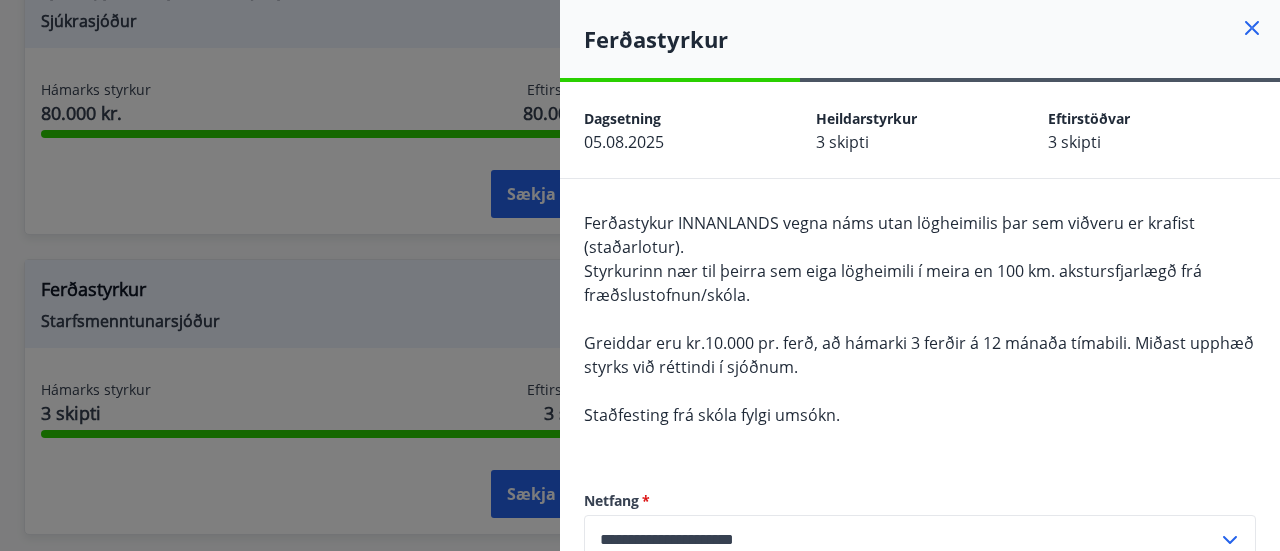 click 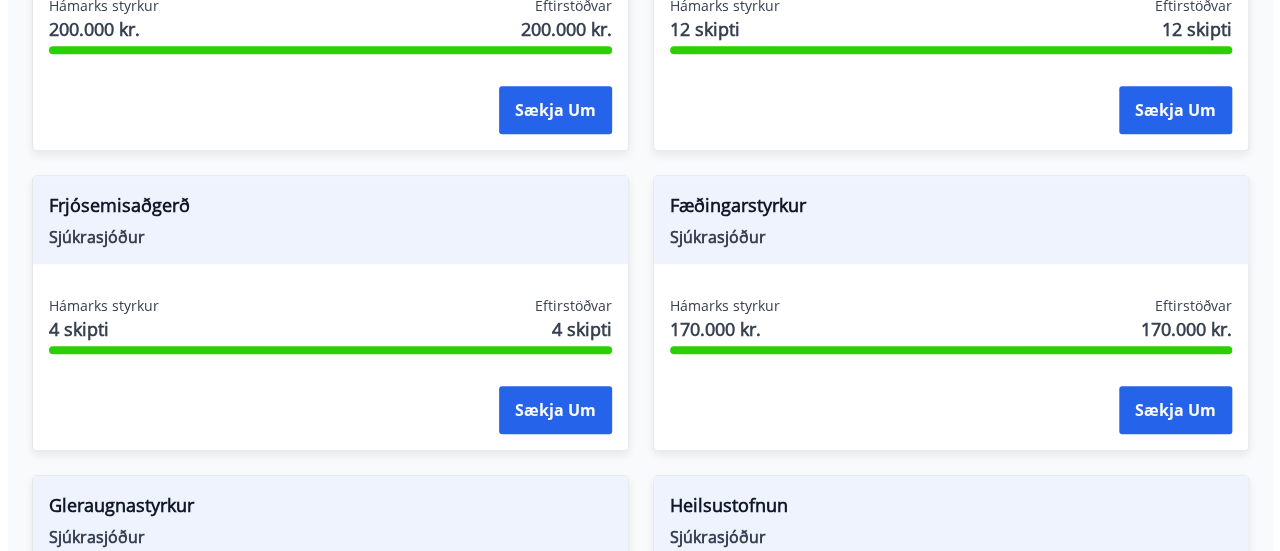 scroll, scrollTop: 626, scrollLeft: 0, axis: vertical 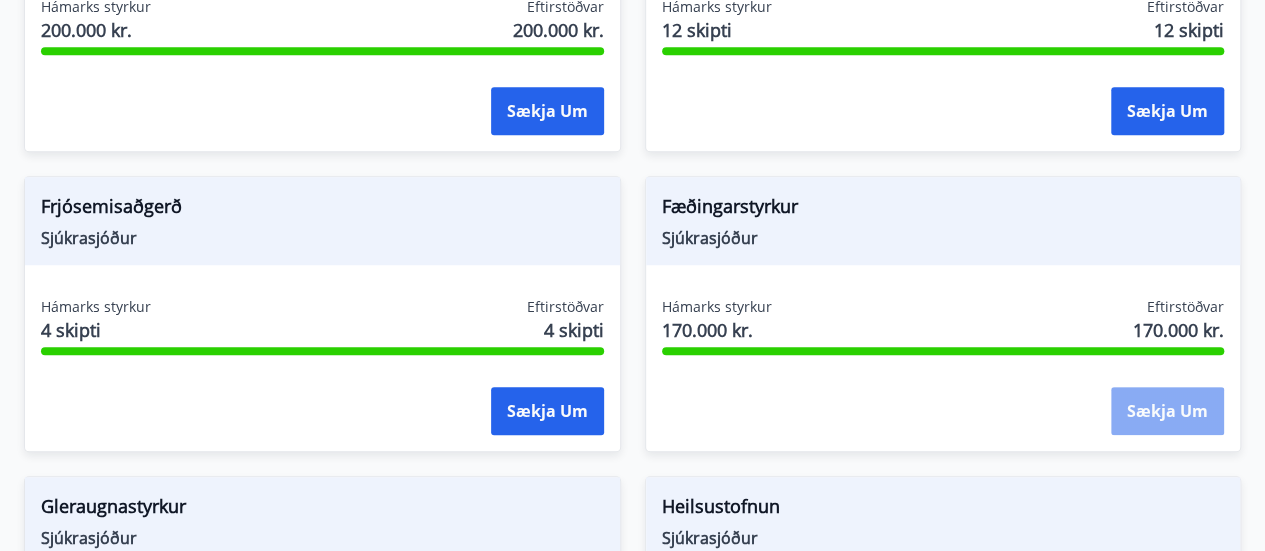 click on "Sækja um" at bounding box center [1167, 411] 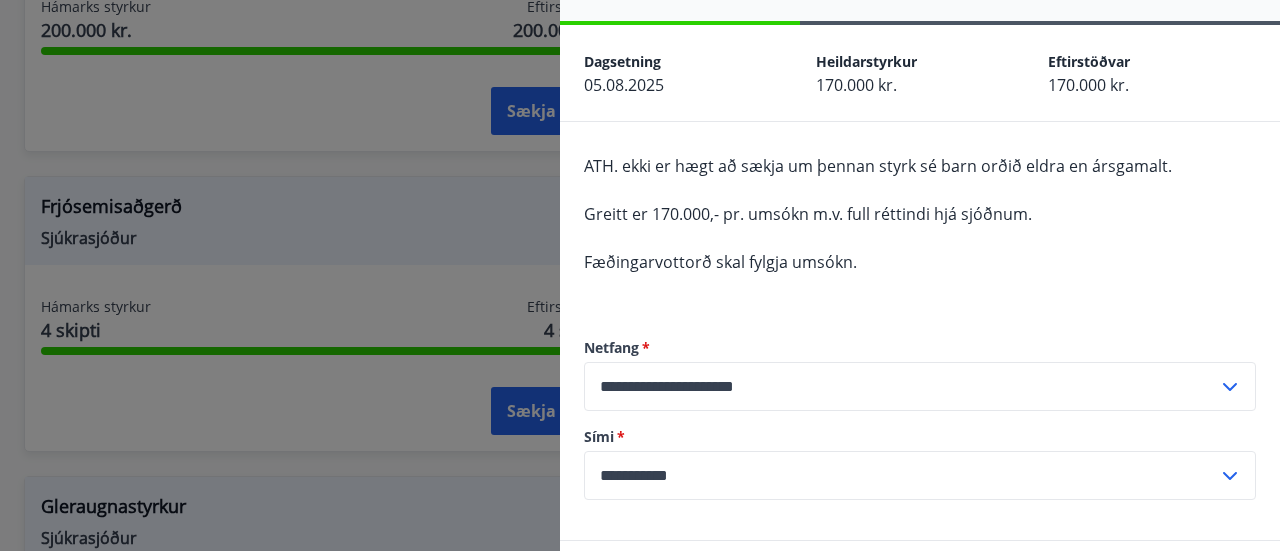 scroll, scrollTop: 0, scrollLeft: 0, axis: both 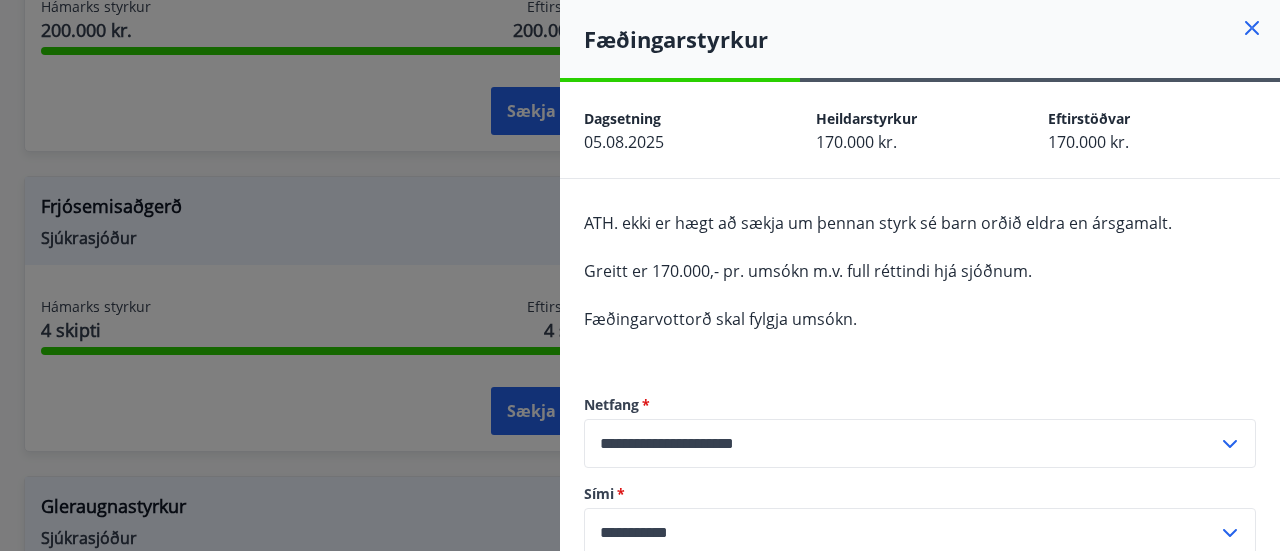 click 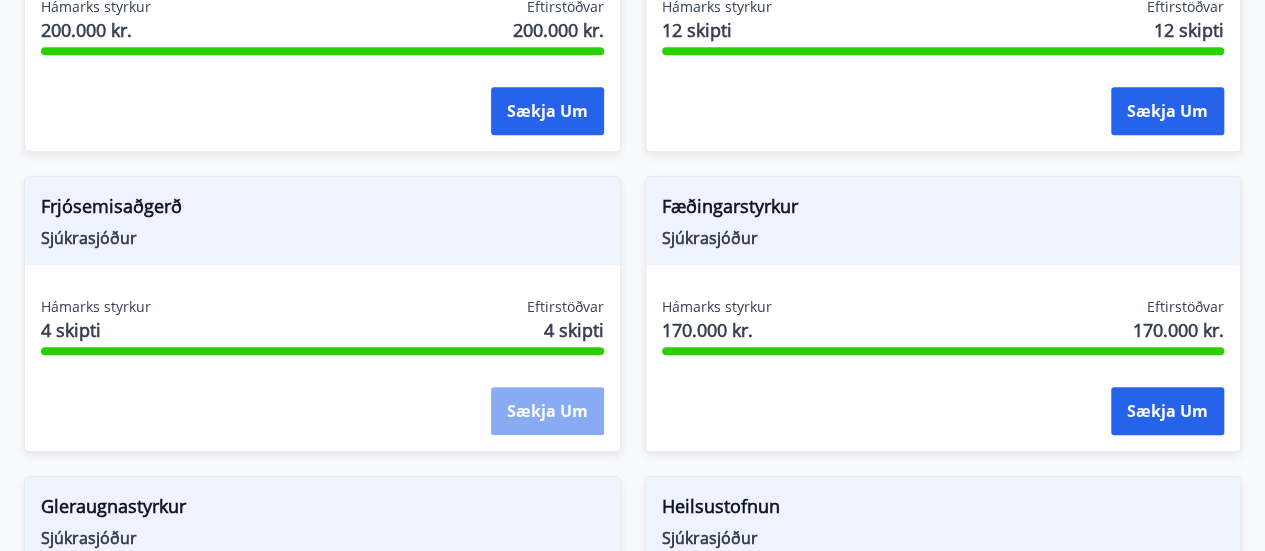 click on "Sækja um" at bounding box center [547, 411] 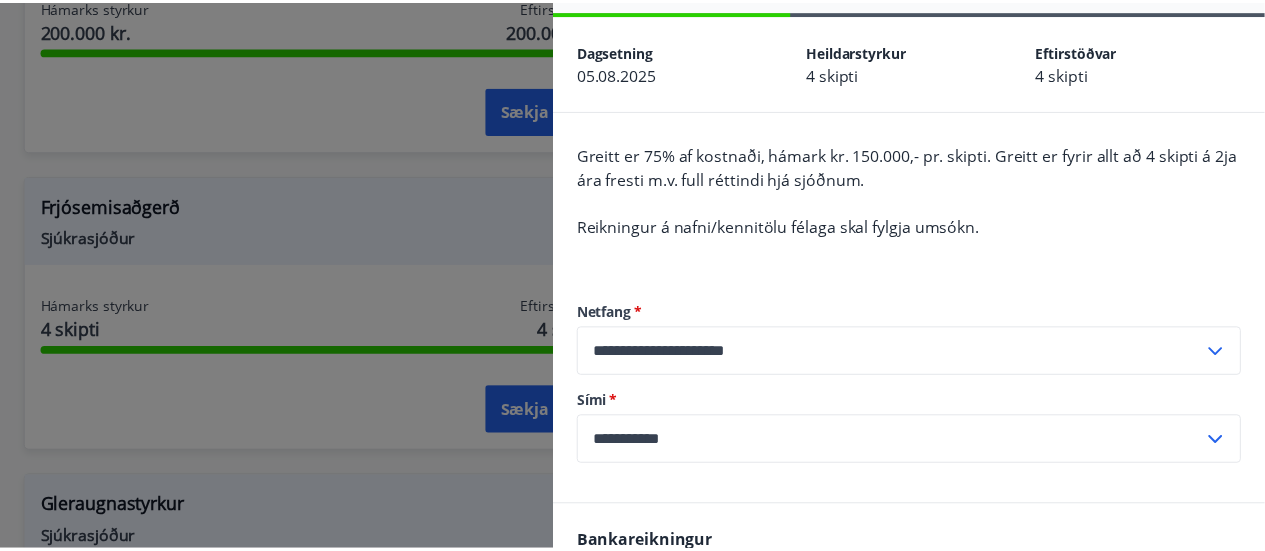scroll, scrollTop: 0, scrollLeft: 0, axis: both 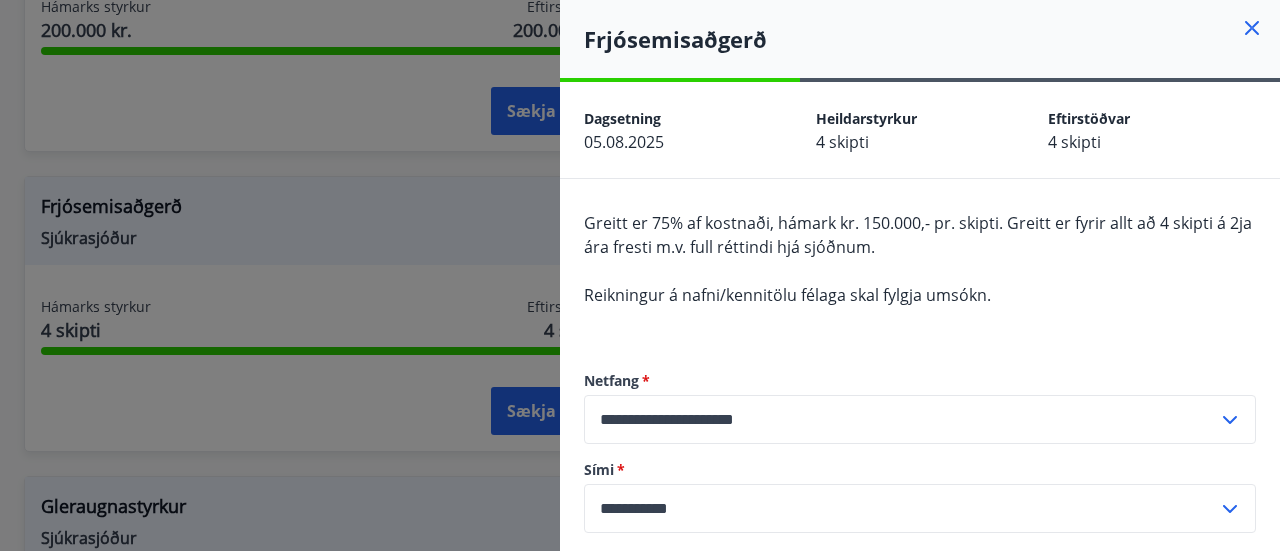 click 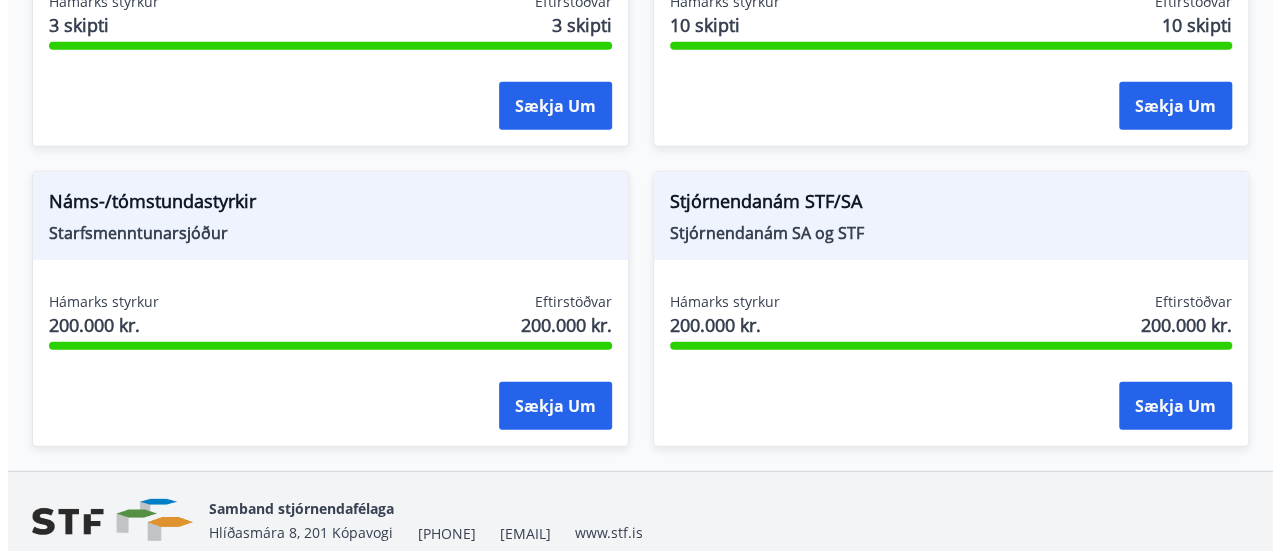 scroll, scrollTop: 2732, scrollLeft: 0, axis: vertical 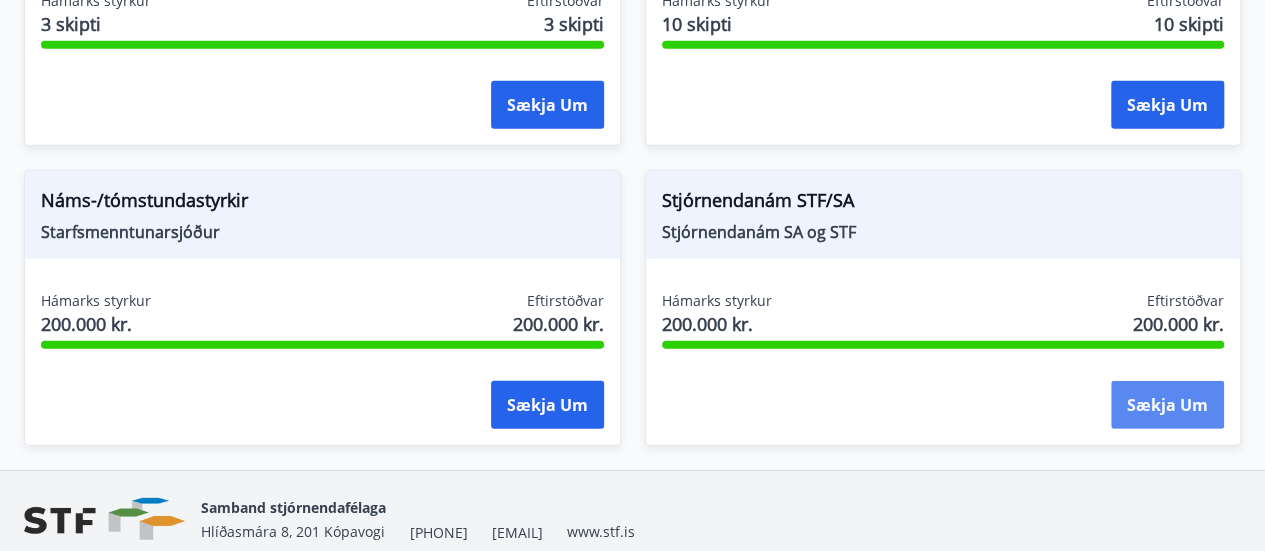 click on "Sækja um" at bounding box center [1167, 405] 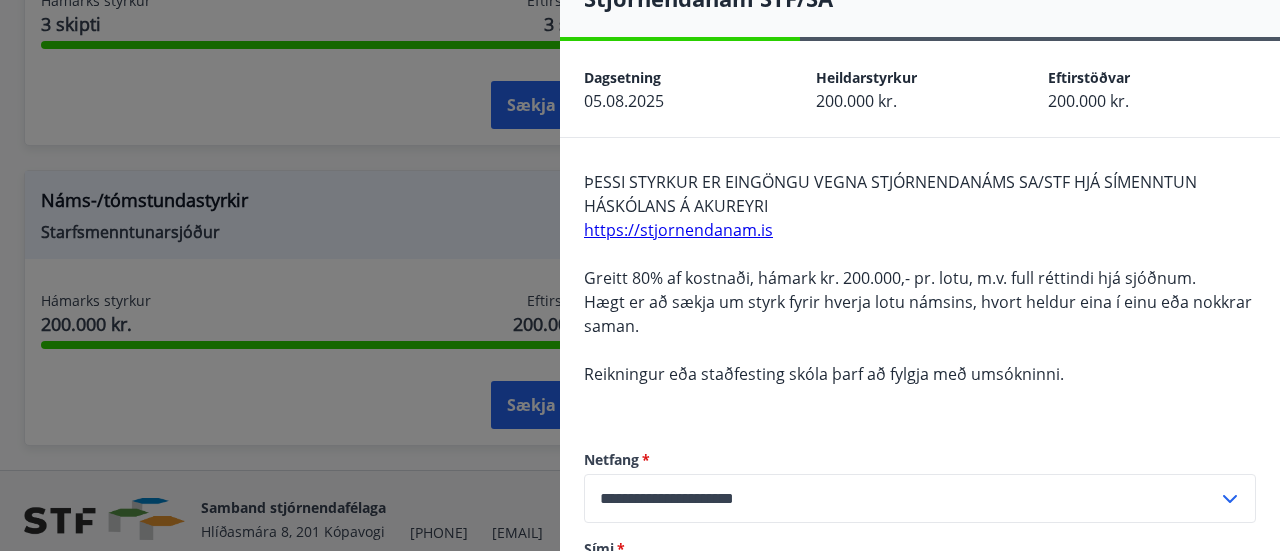 scroll, scrollTop: 54, scrollLeft: 0, axis: vertical 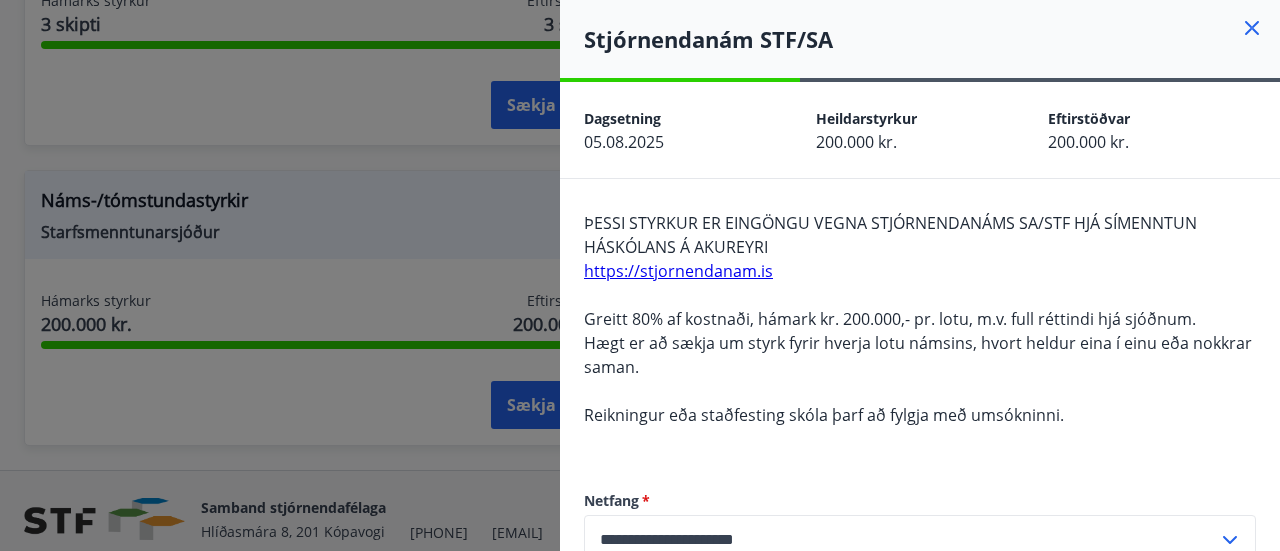 click 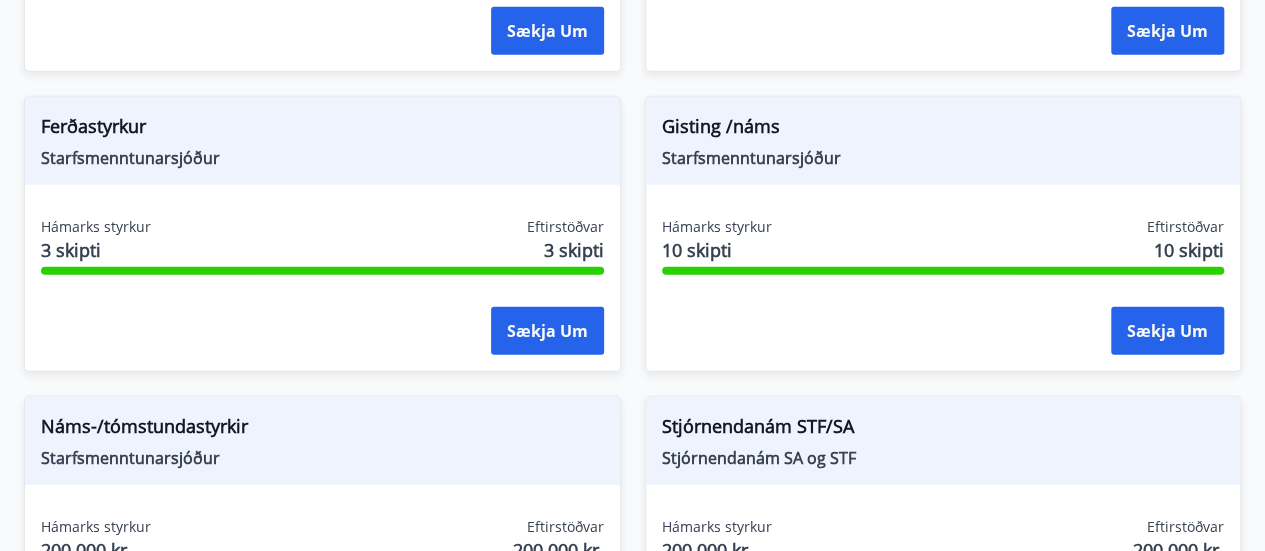 scroll, scrollTop: 2502, scrollLeft: 0, axis: vertical 